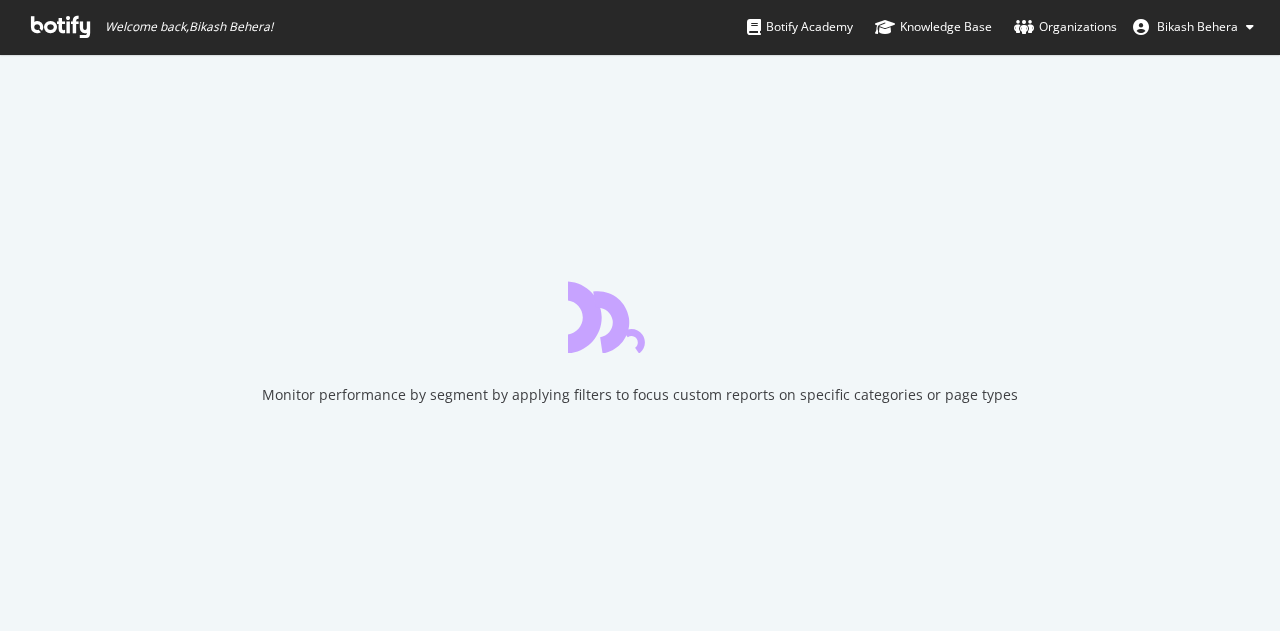 scroll, scrollTop: 0, scrollLeft: 0, axis: both 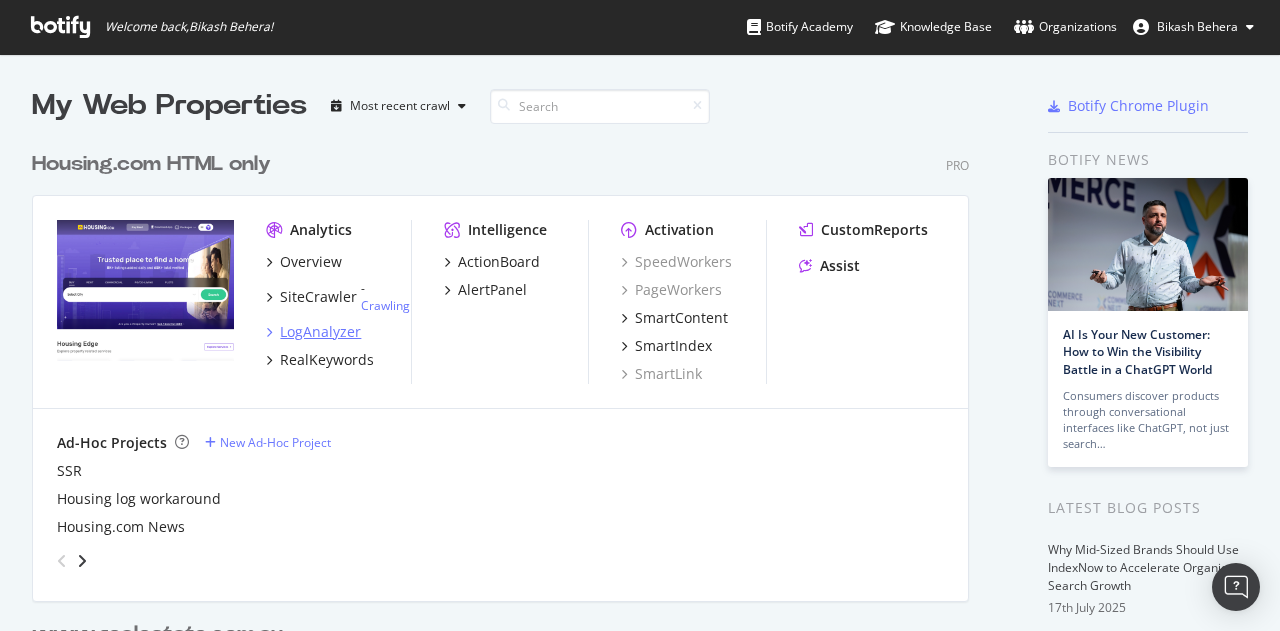 click on "LogAnalyzer" at bounding box center (320, 332) 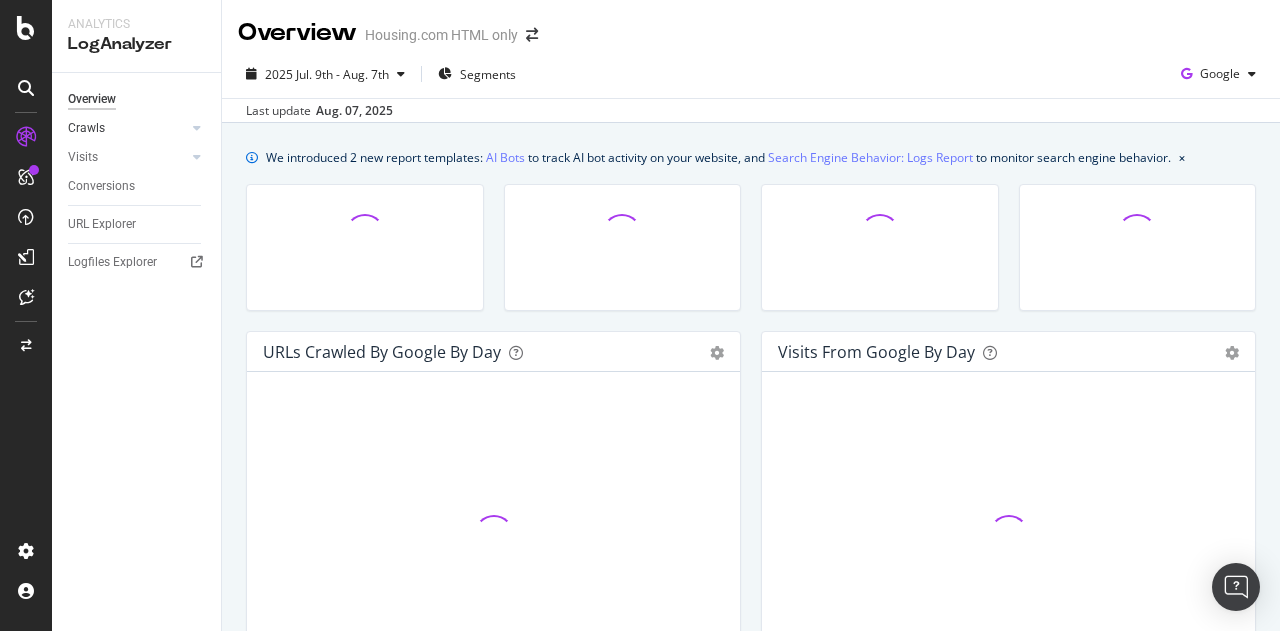 click on "Crawls" at bounding box center [127, 128] 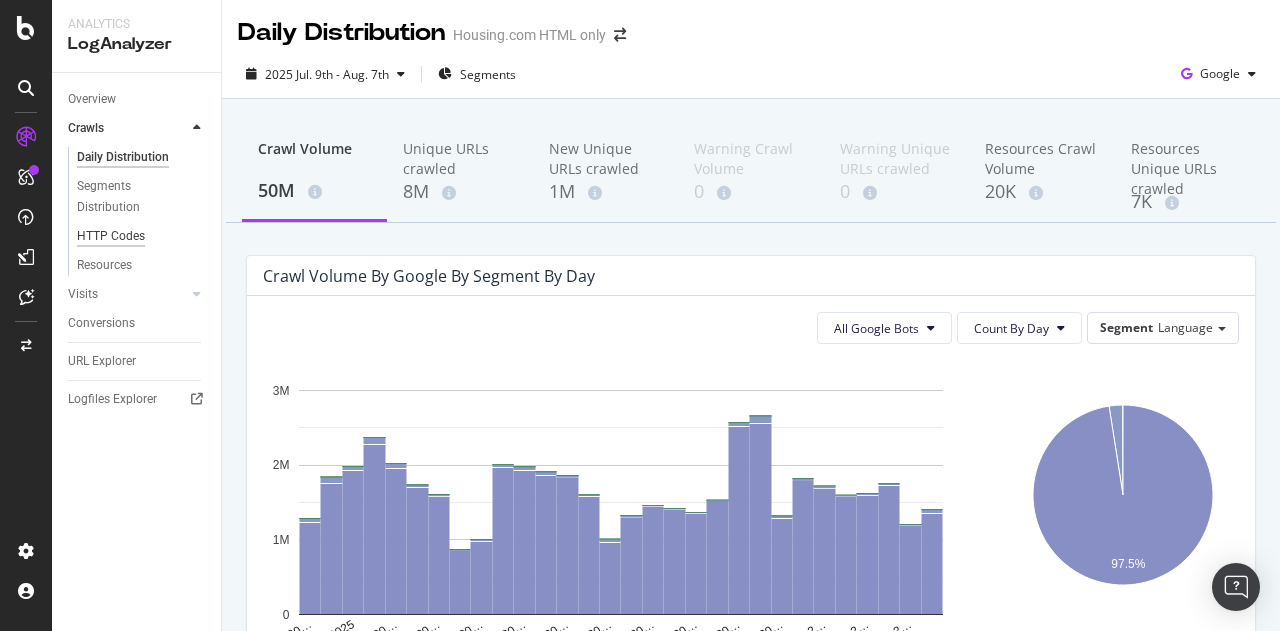 click on "HTTP Codes" at bounding box center [111, 236] 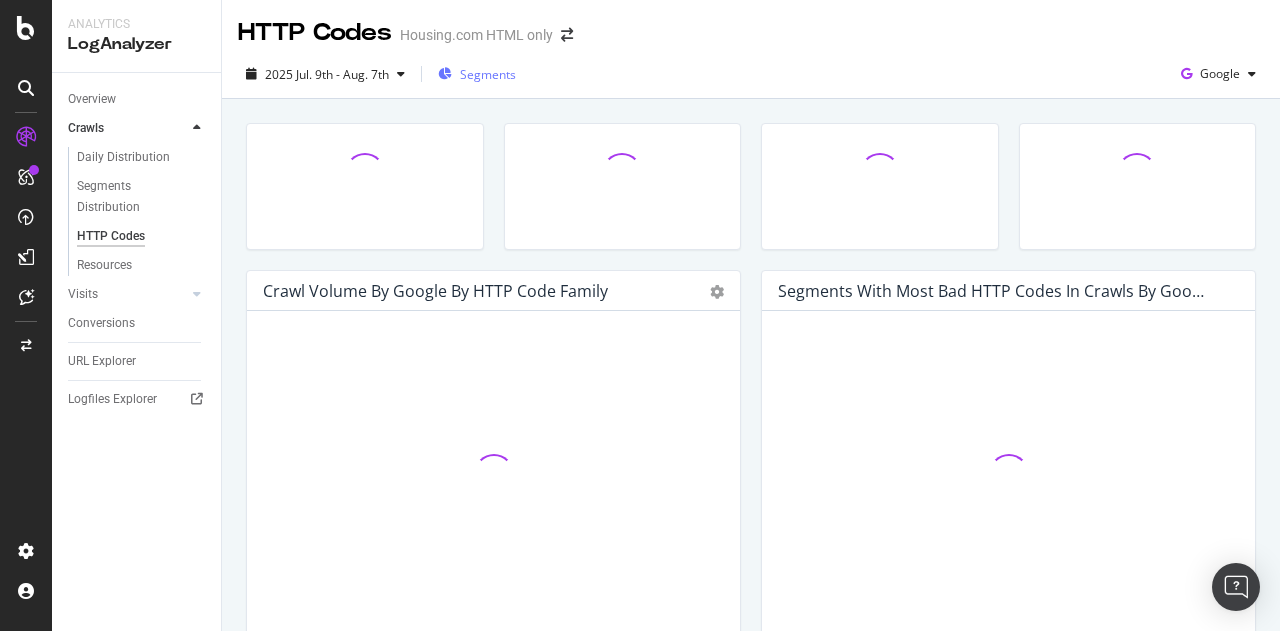 click on "Segments" at bounding box center [488, 74] 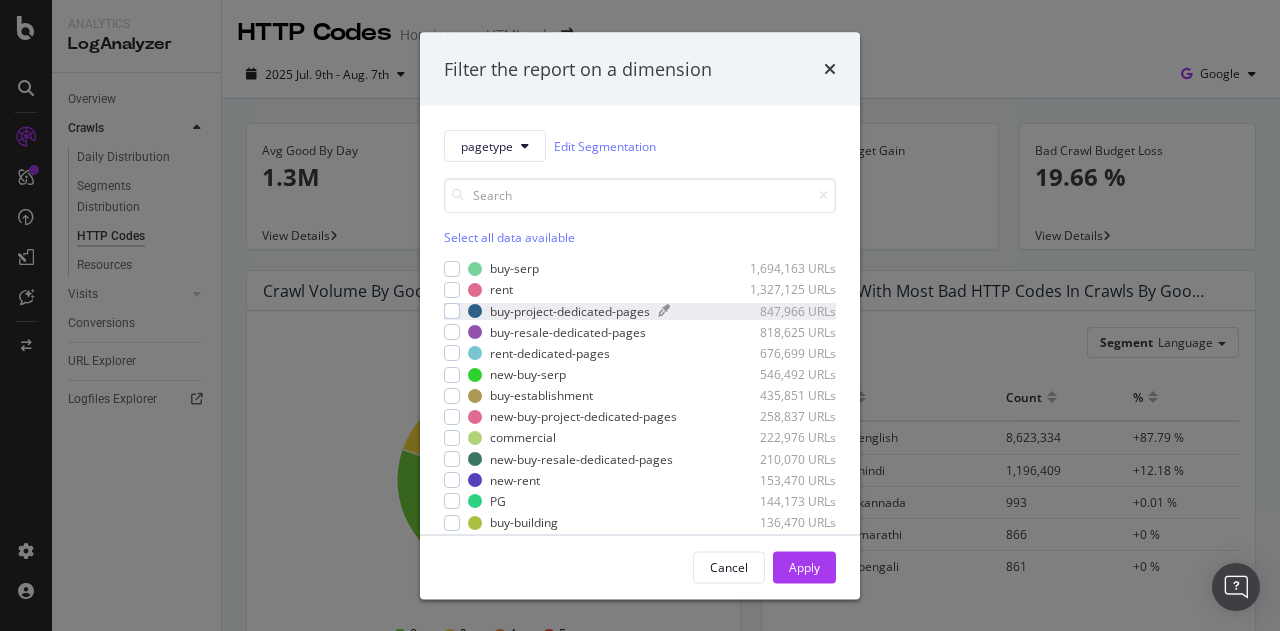 click on "buy-project-dedicated-pages" at bounding box center (570, 310) 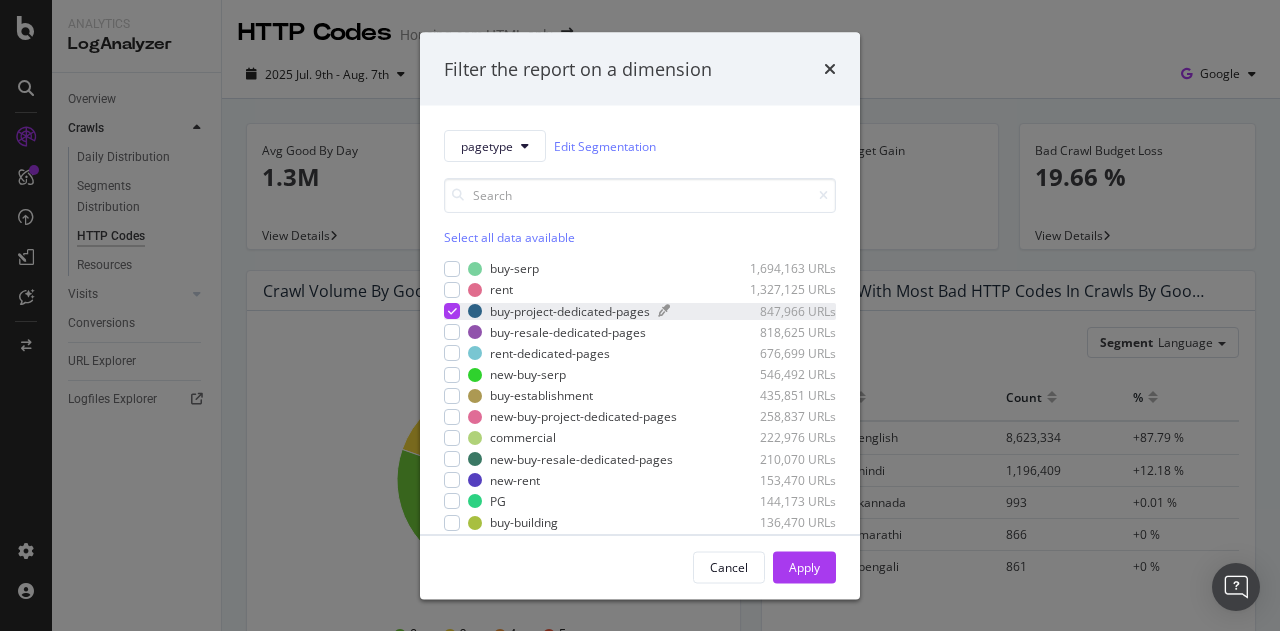 click on "buy-project-dedicated-pages" at bounding box center [570, 310] 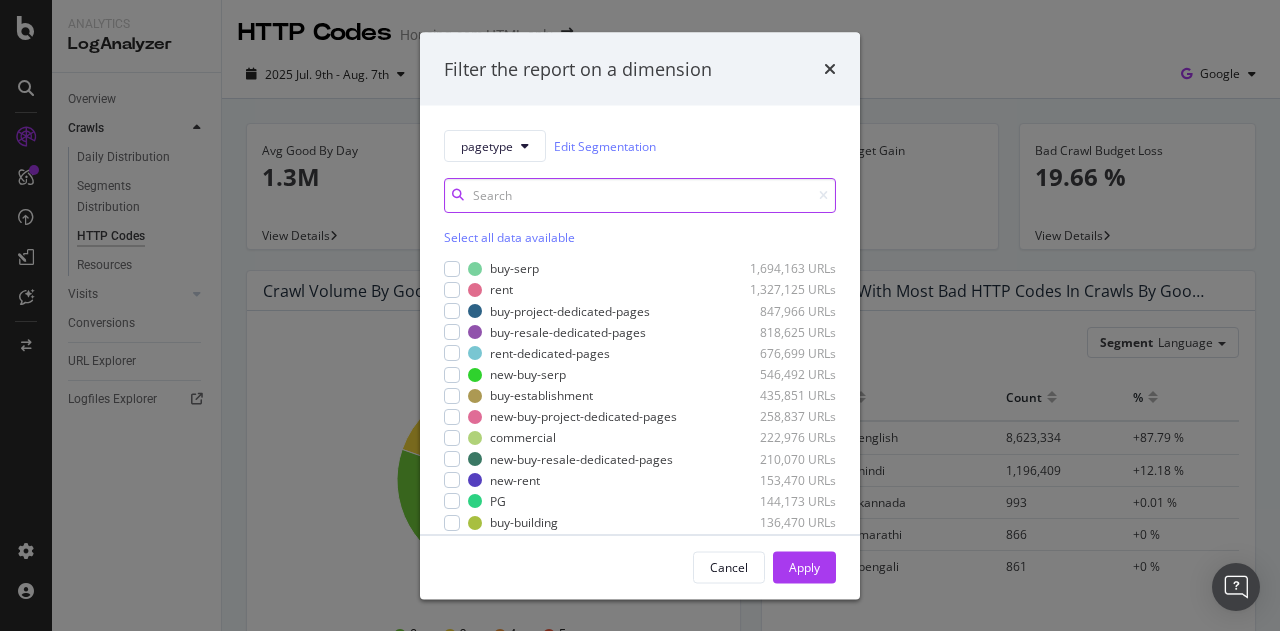 click at bounding box center [640, 195] 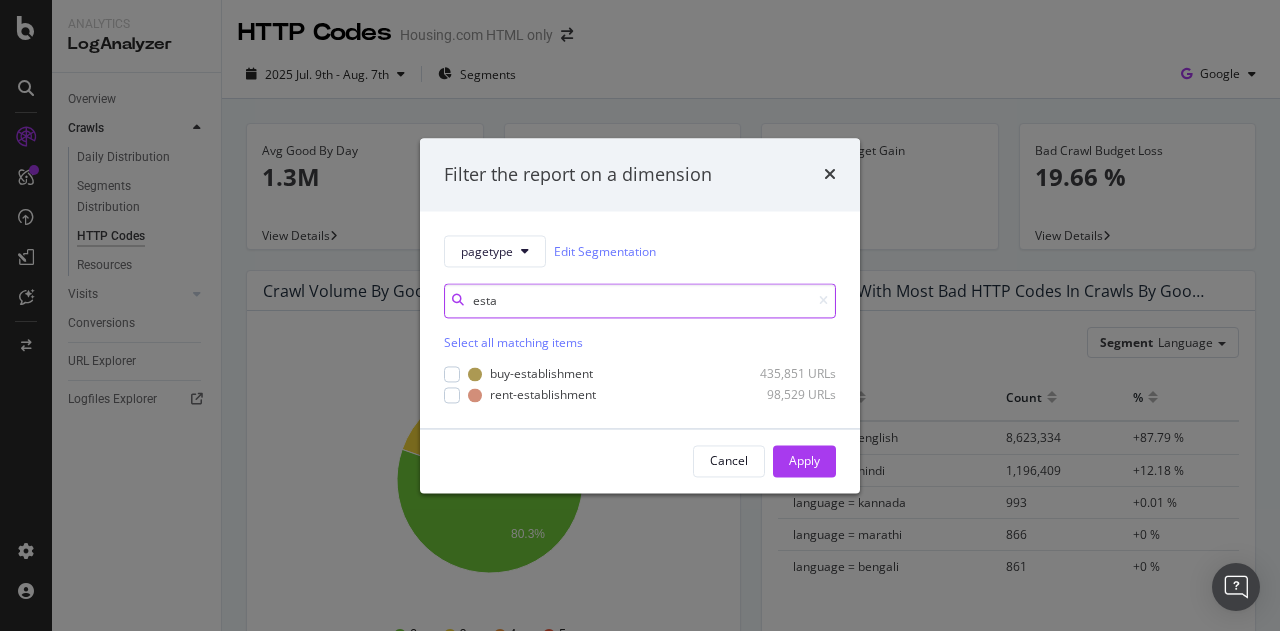 type on "esta" 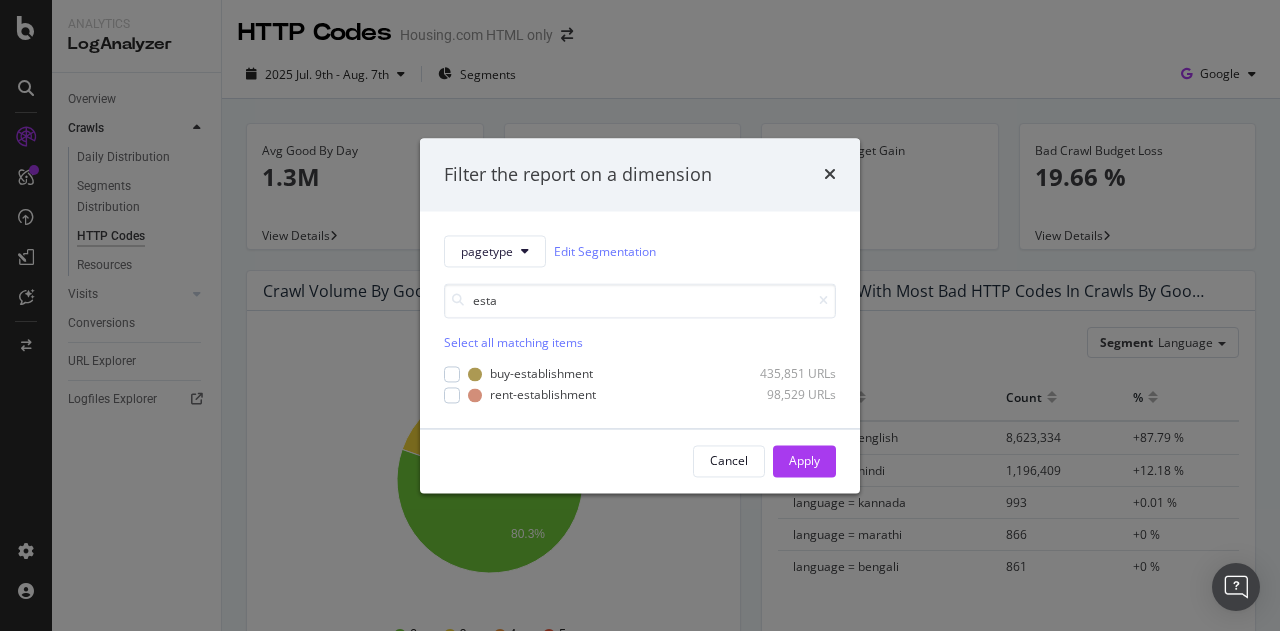 click on "buy-establishment 435,851   URLs rent-establishment 98,529   URLs" at bounding box center (640, 383) 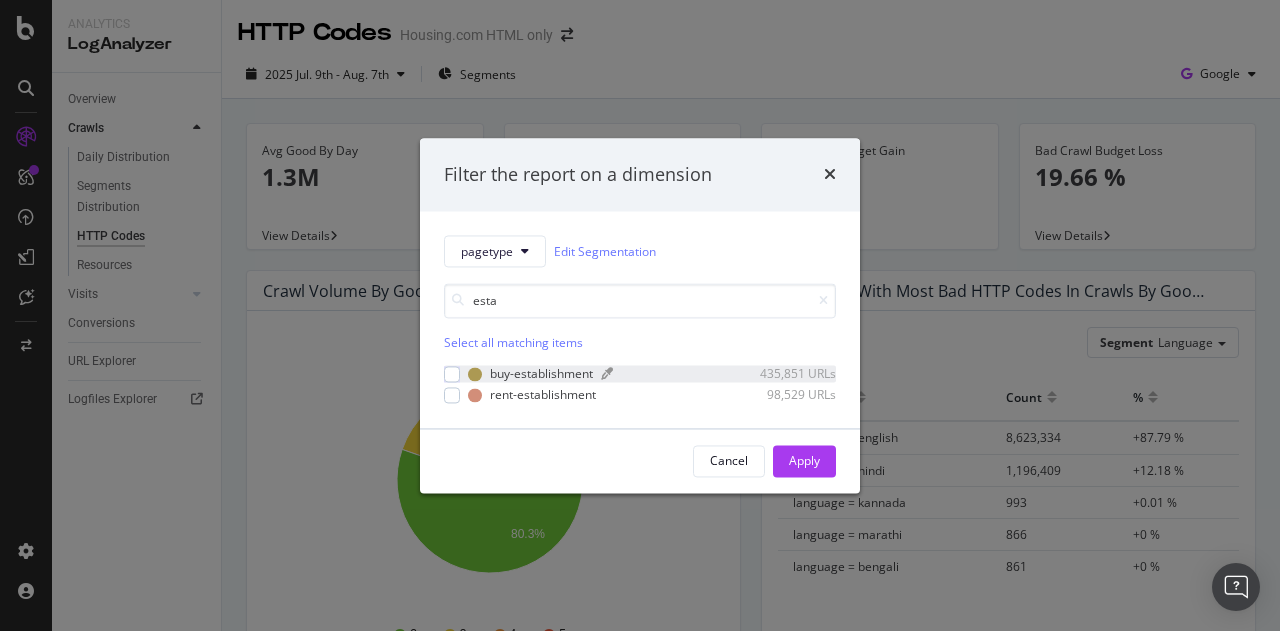 click on "buy-establishment" at bounding box center [541, 374] 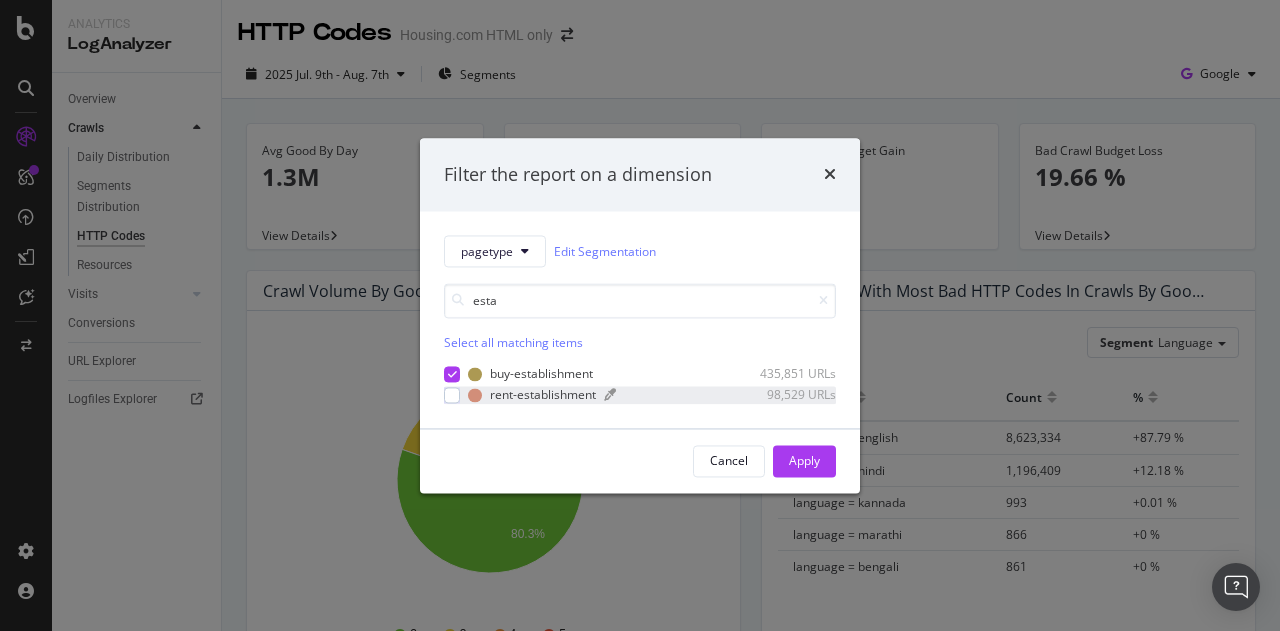 click on "rent-establishment" at bounding box center [543, 395] 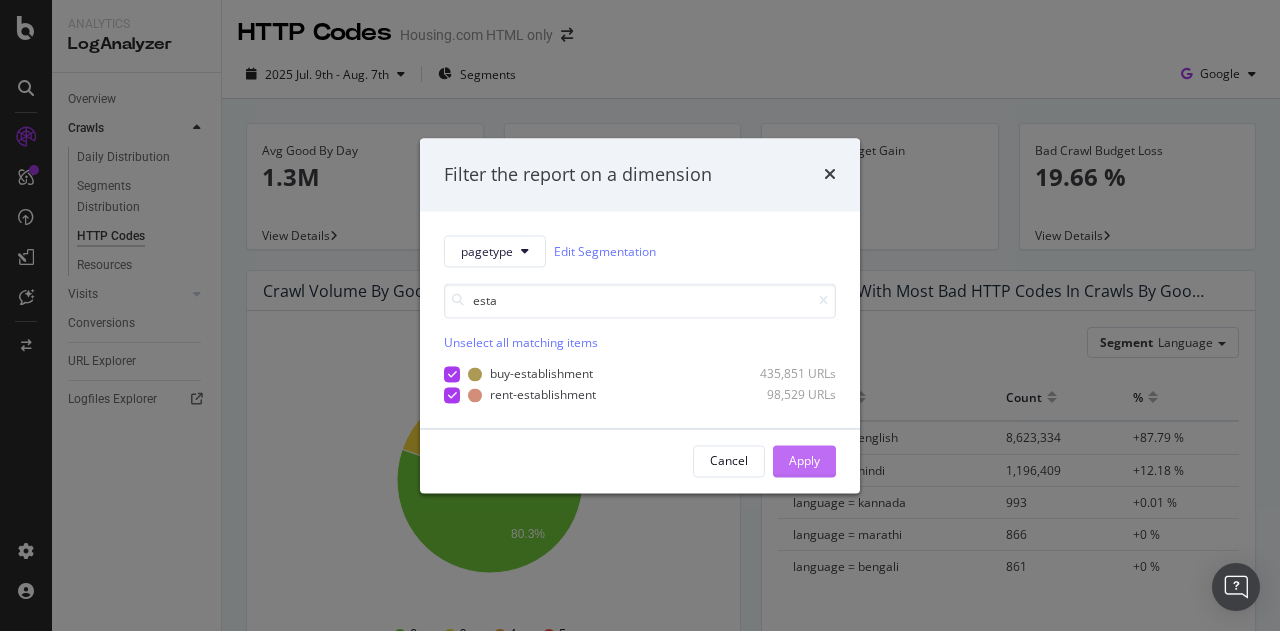 click on "Apply" at bounding box center [804, 460] 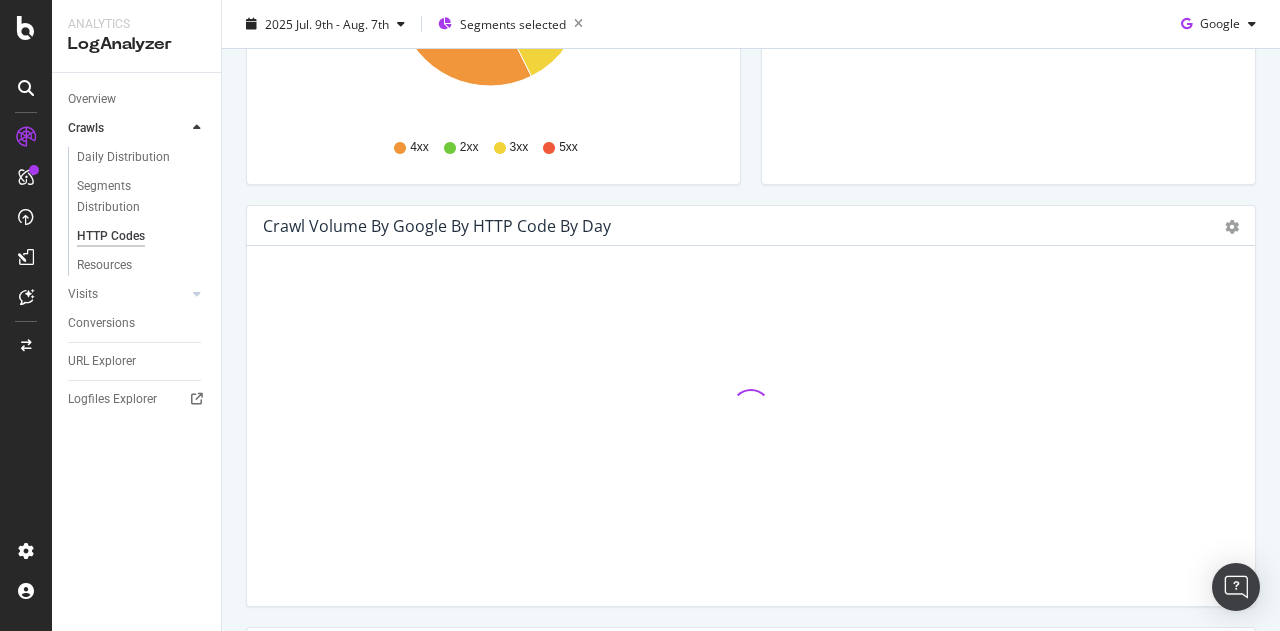 scroll, scrollTop: 488, scrollLeft: 0, axis: vertical 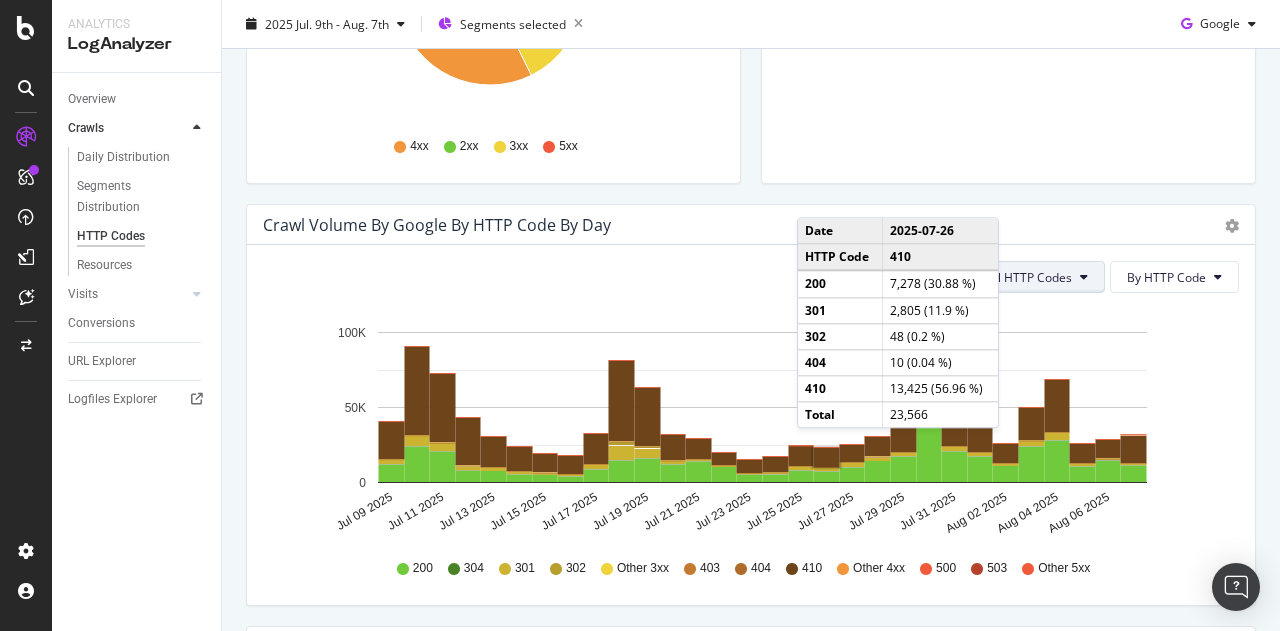 click on "All HTTP Codes" at bounding box center [1029, 277] 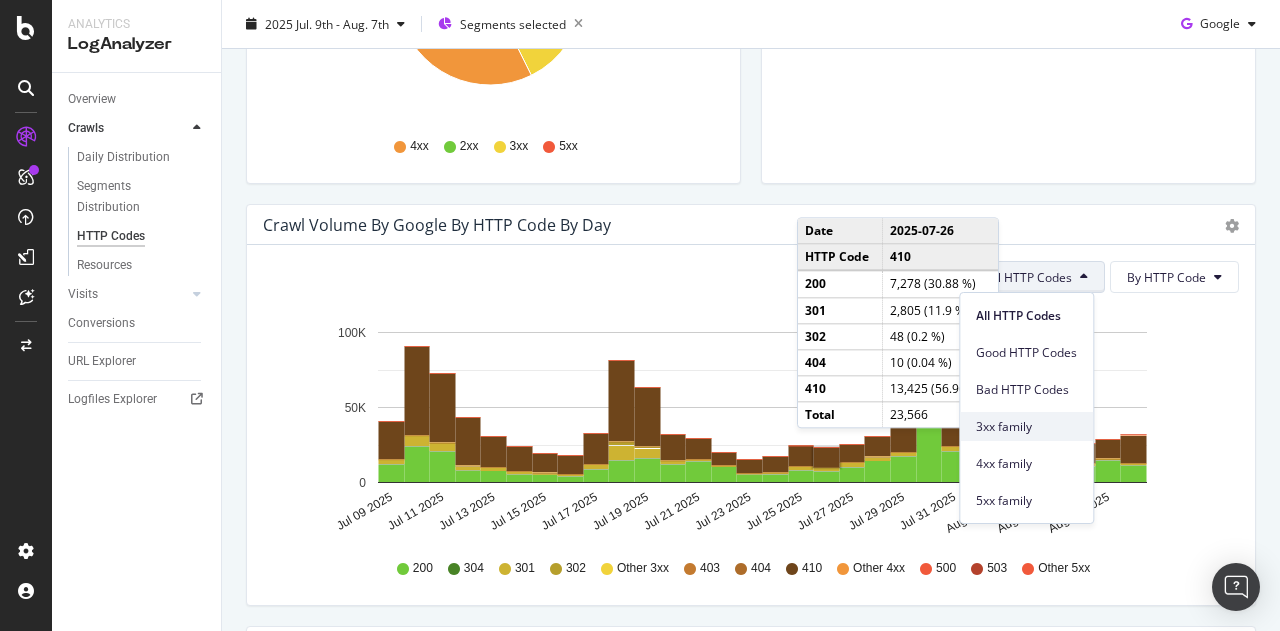 click on "3xx family" at bounding box center [1026, 427] 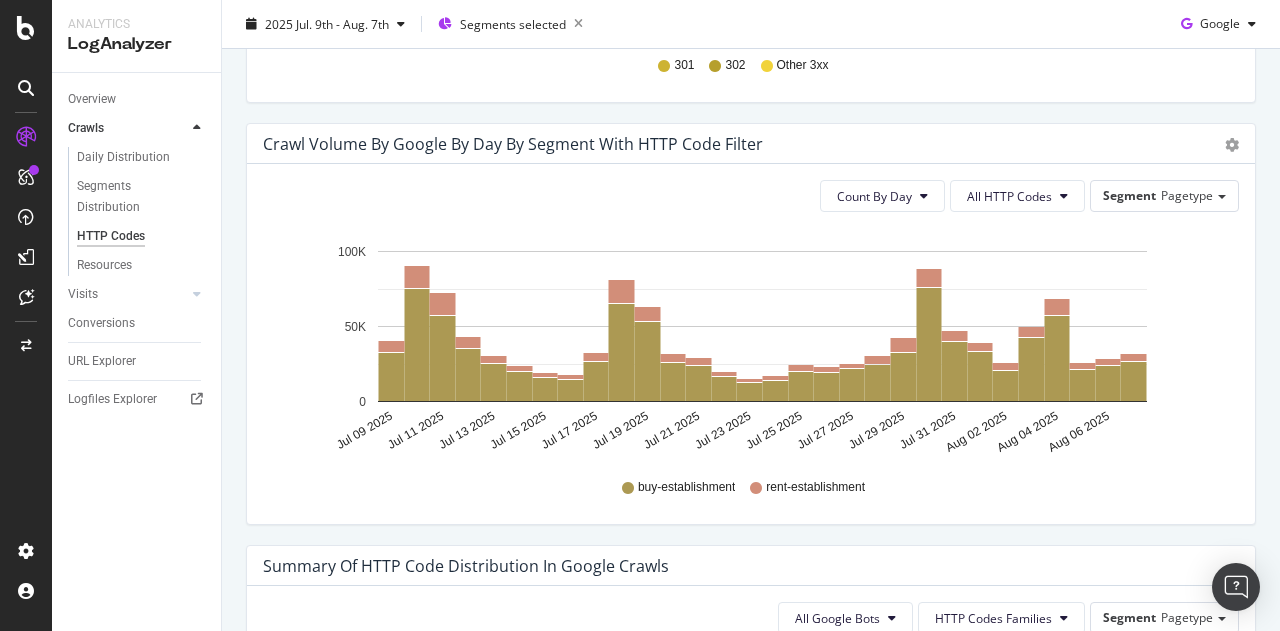 scroll, scrollTop: 992, scrollLeft: 0, axis: vertical 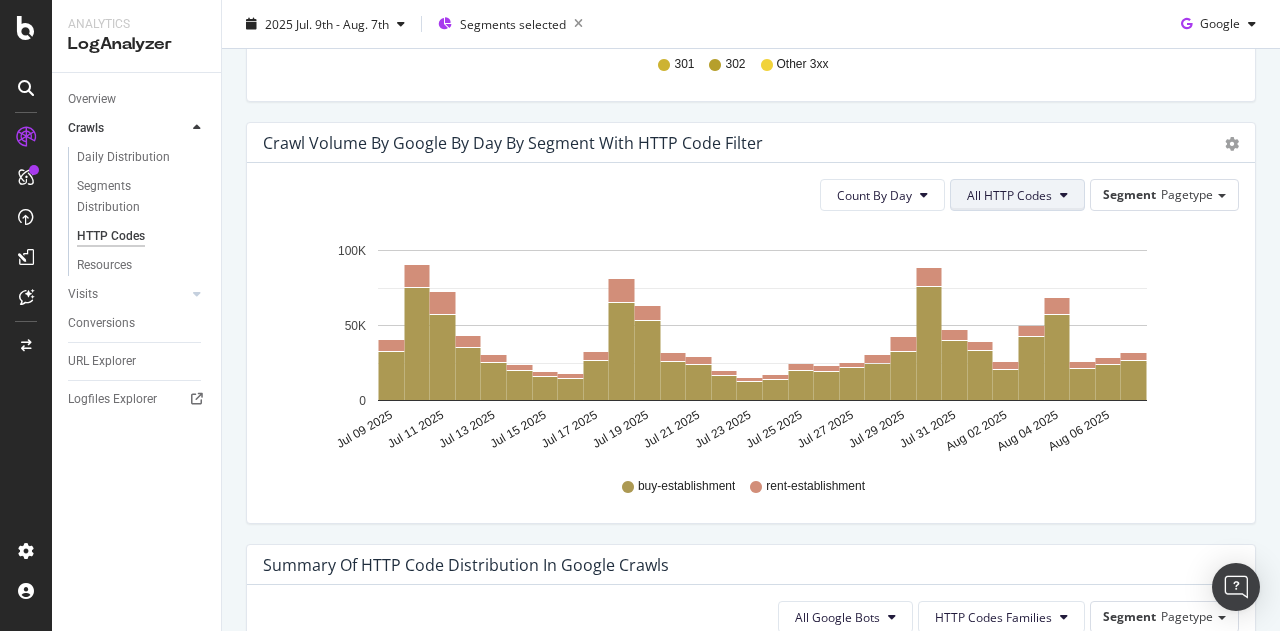 click on "All HTTP Codes" at bounding box center (1009, 195) 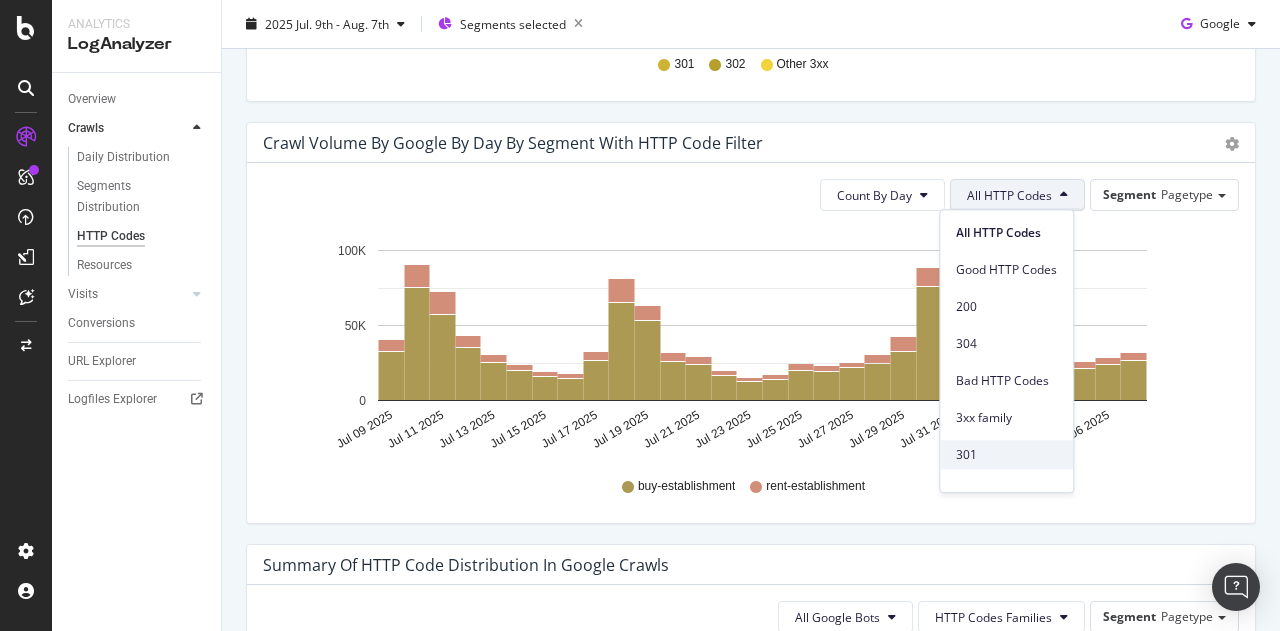 click on "301" at bounding box center (1006, 455) 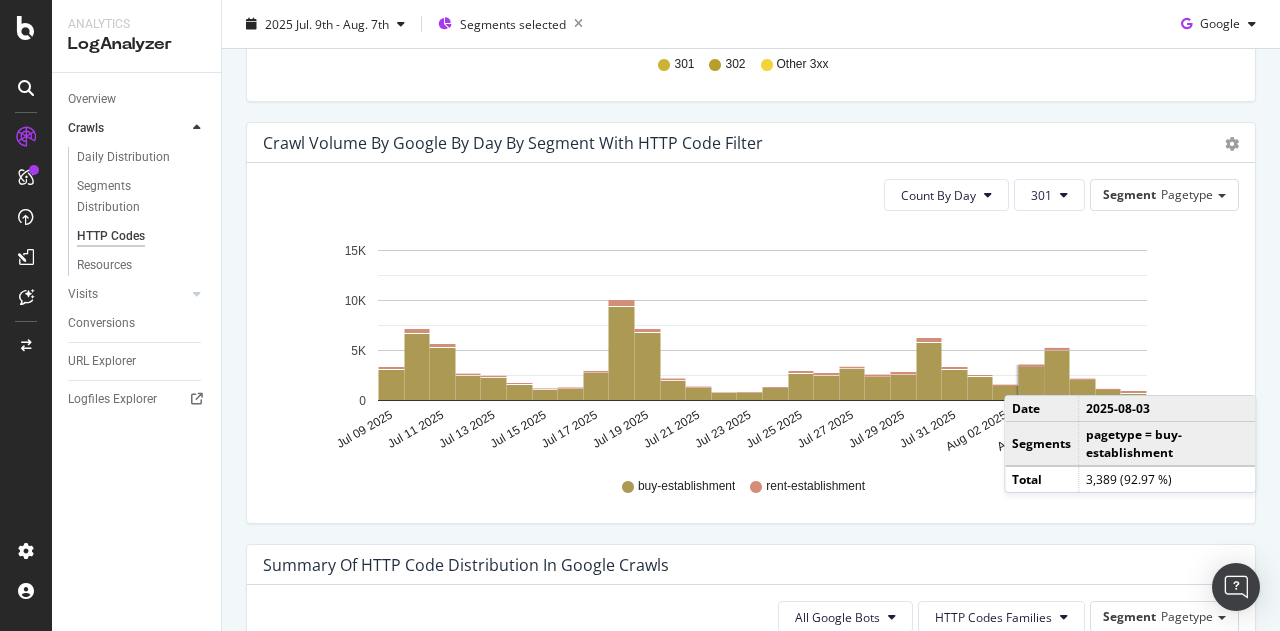 click 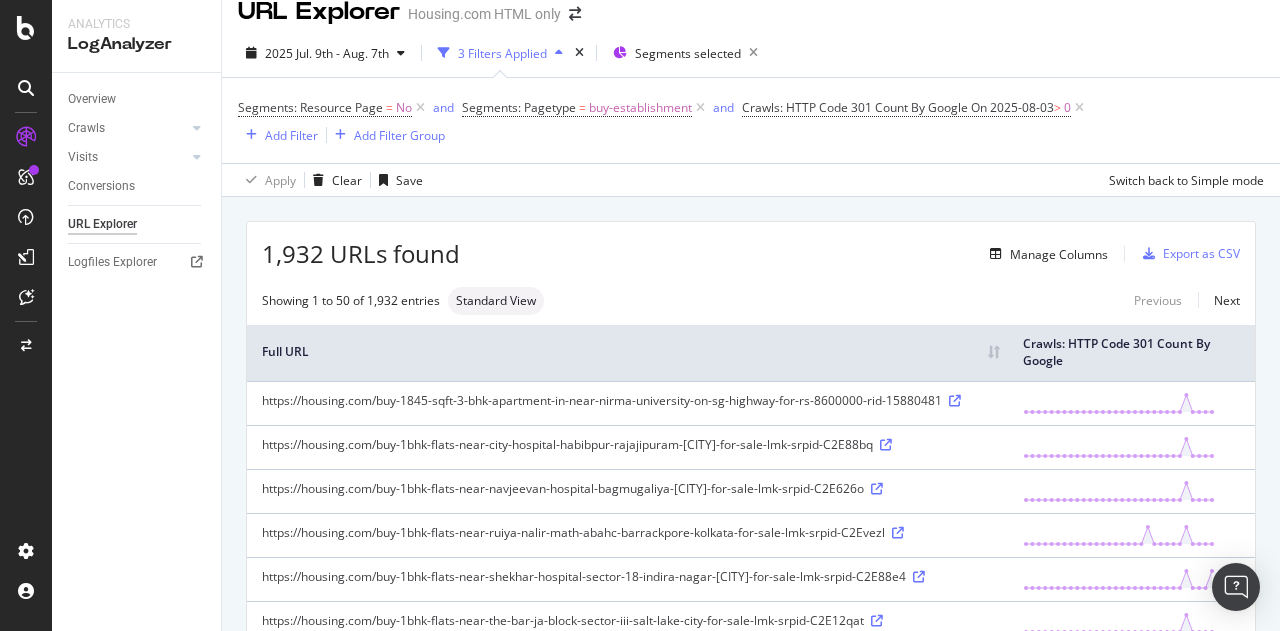 scroll, scrollTop: 22, scrollLeft: 0, axis: vertical 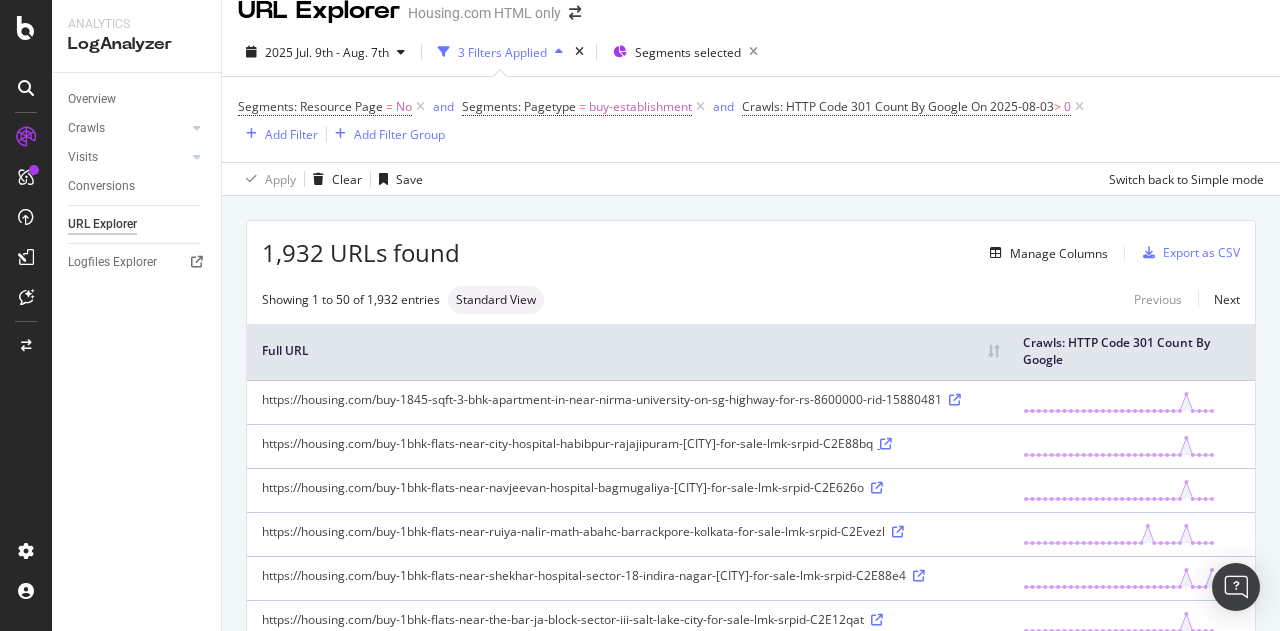 click at bounding box center [886, 444] 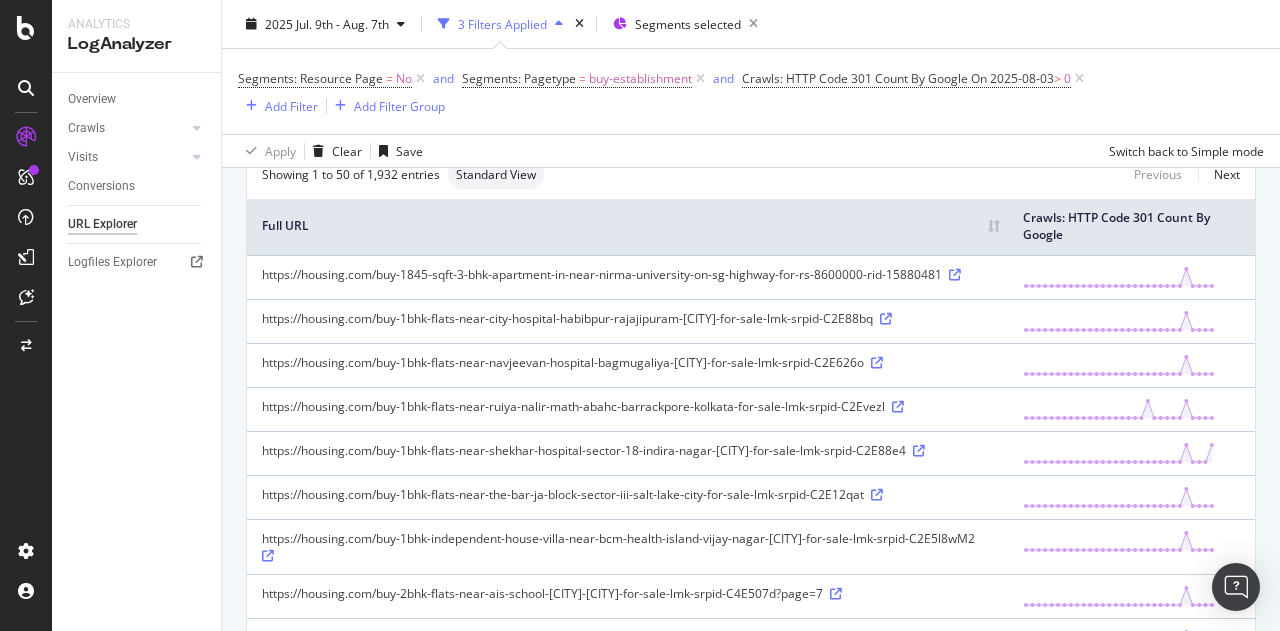 scroll, scrollTop: 148, scrollLeft: 0, axis: vertical 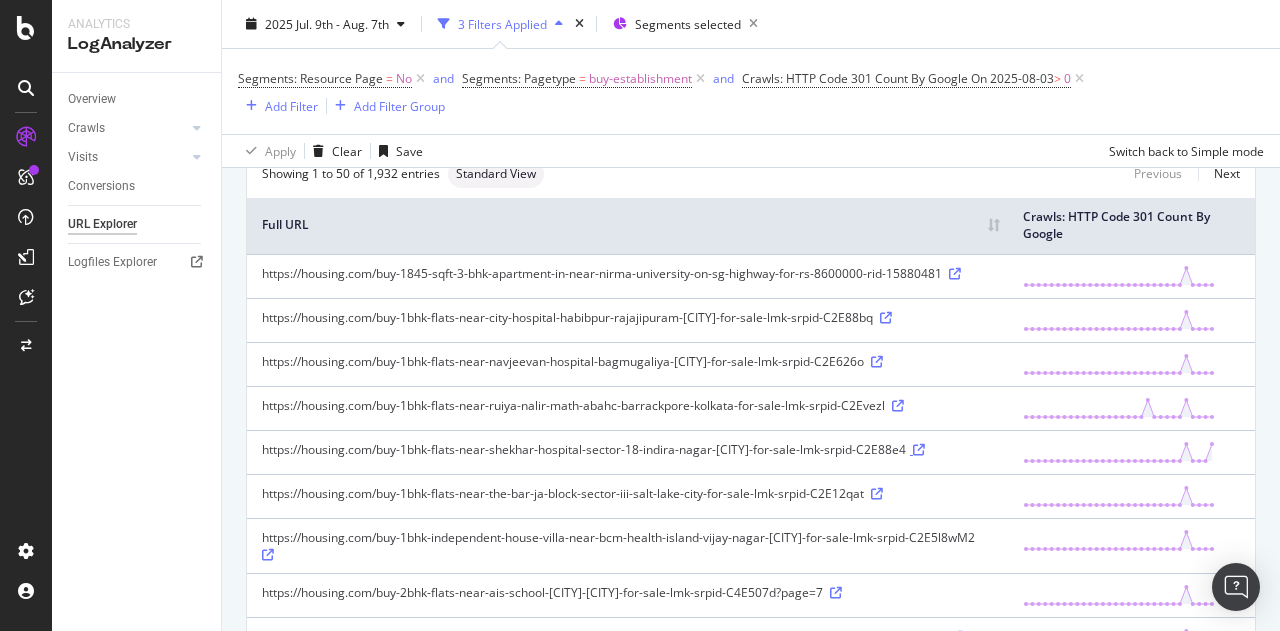 click at bounding box center (919, 450) 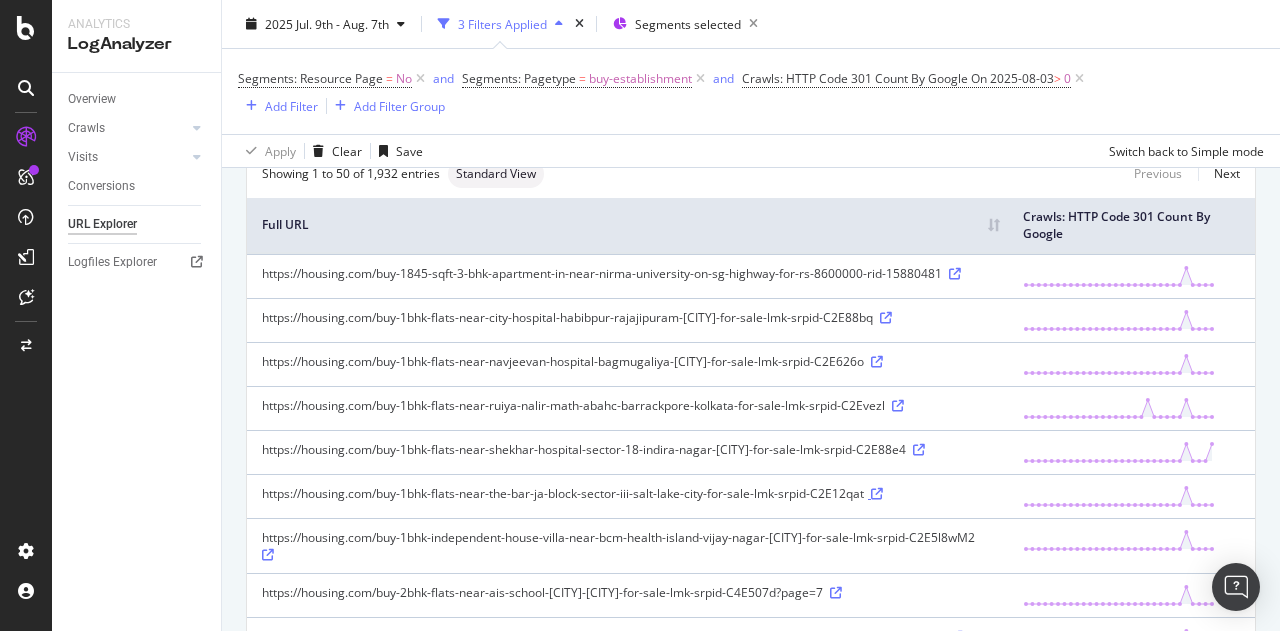 click at bounding box center (877, 494) 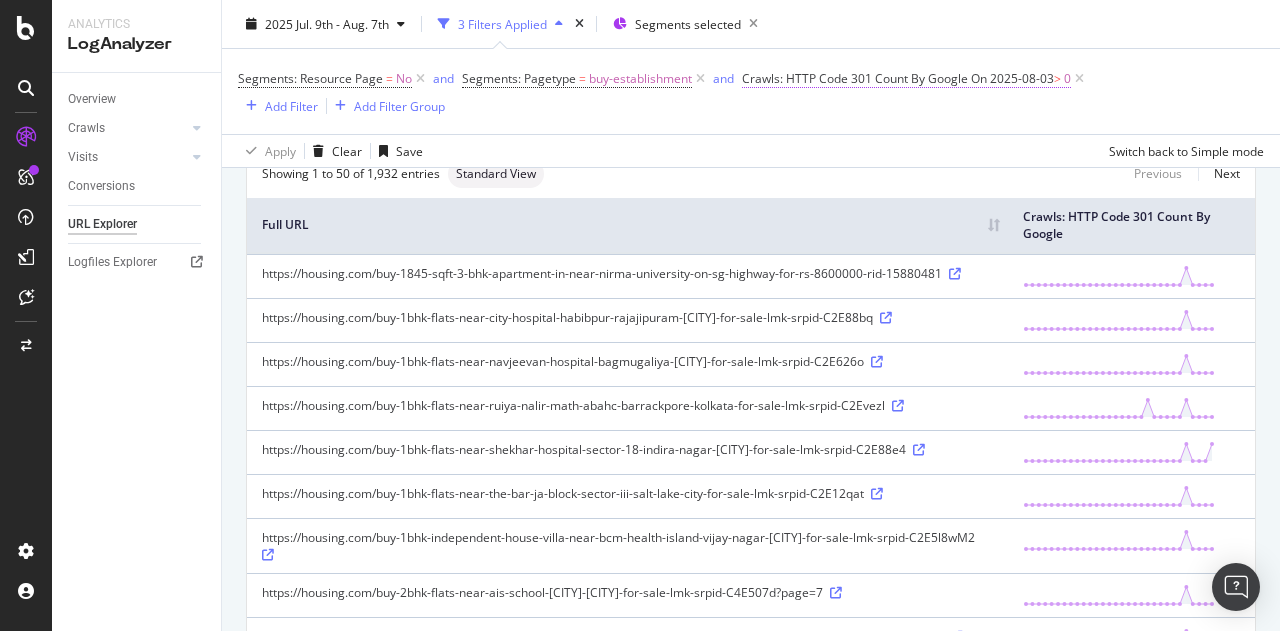 click on "Crawls: HTTP Code 301 Count By Google" at bounding box center [855, 78] 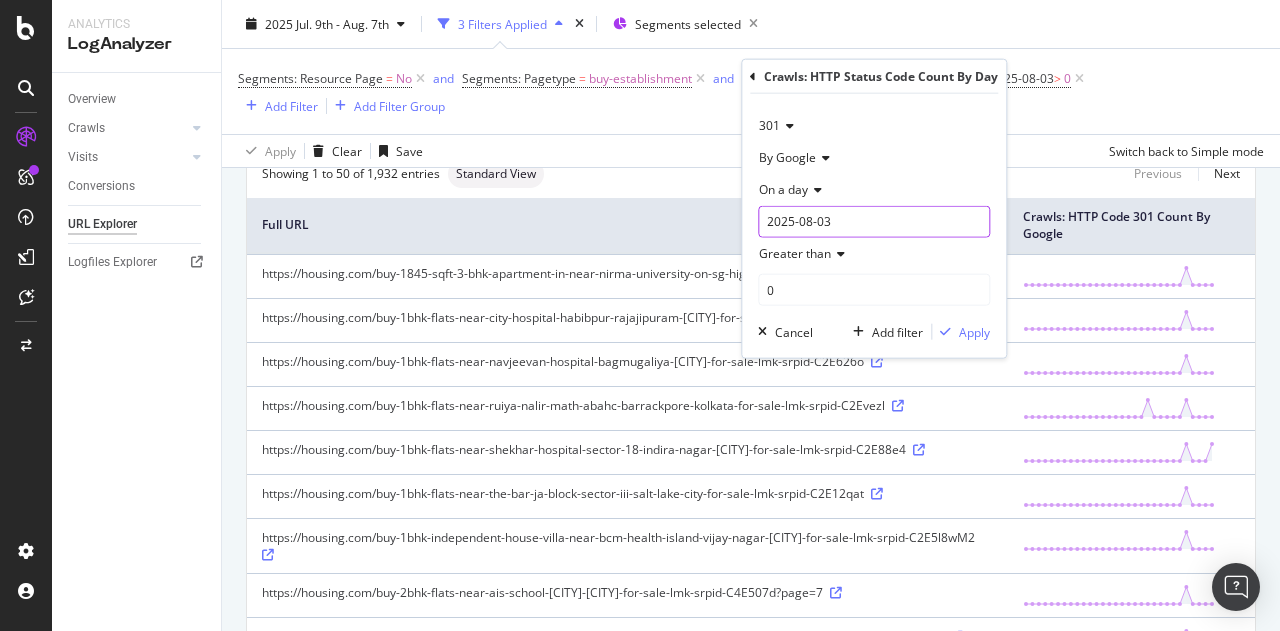 click on "2025-08-03" at bounding box center (874, 222) 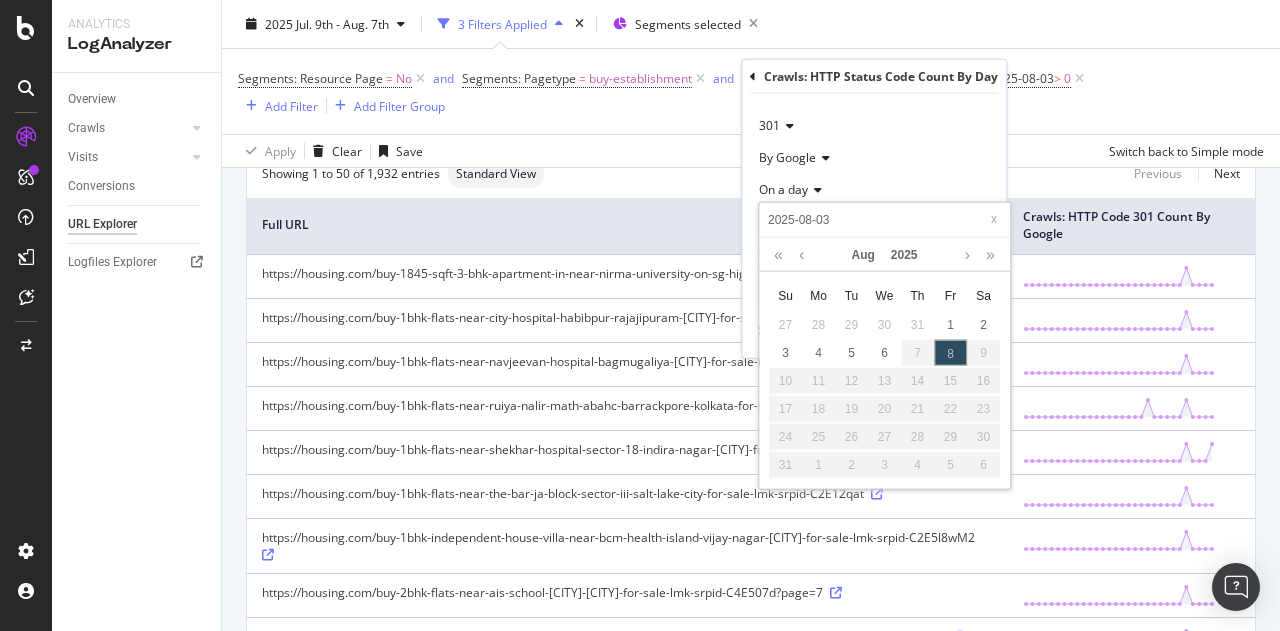 click on "Apply Clear Save Switch back to Simple mode" at bounding box center (751, 150) 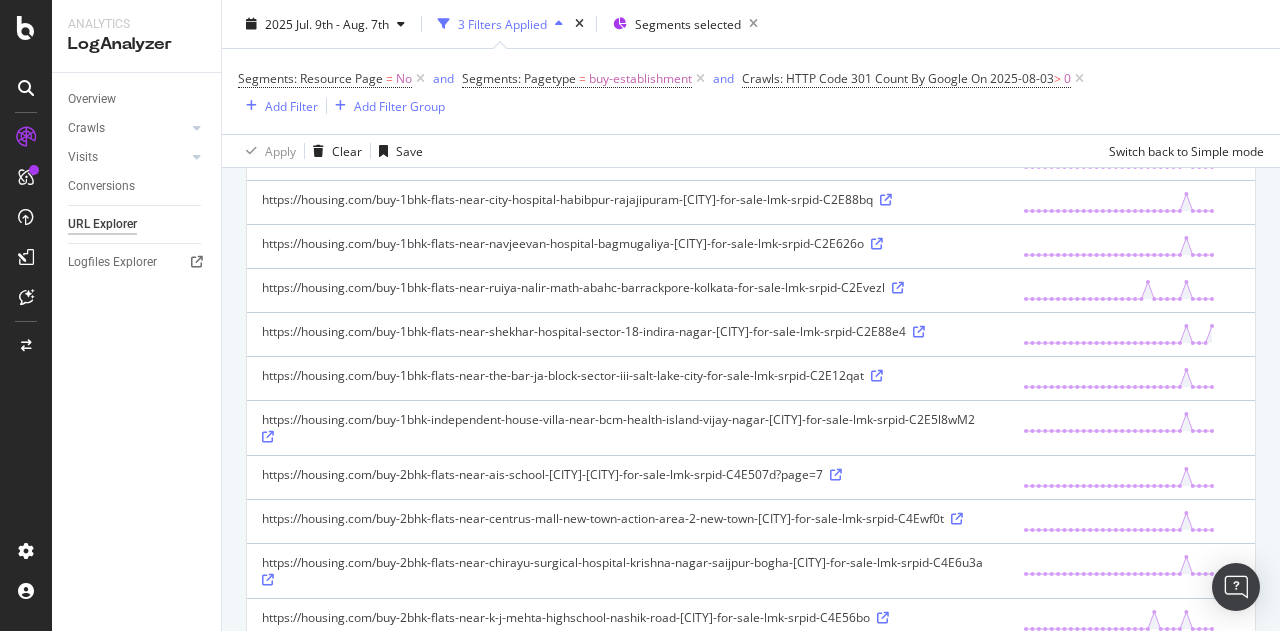 scroll, scrollTop: 348, scrollLeft: 0, axis: vertical 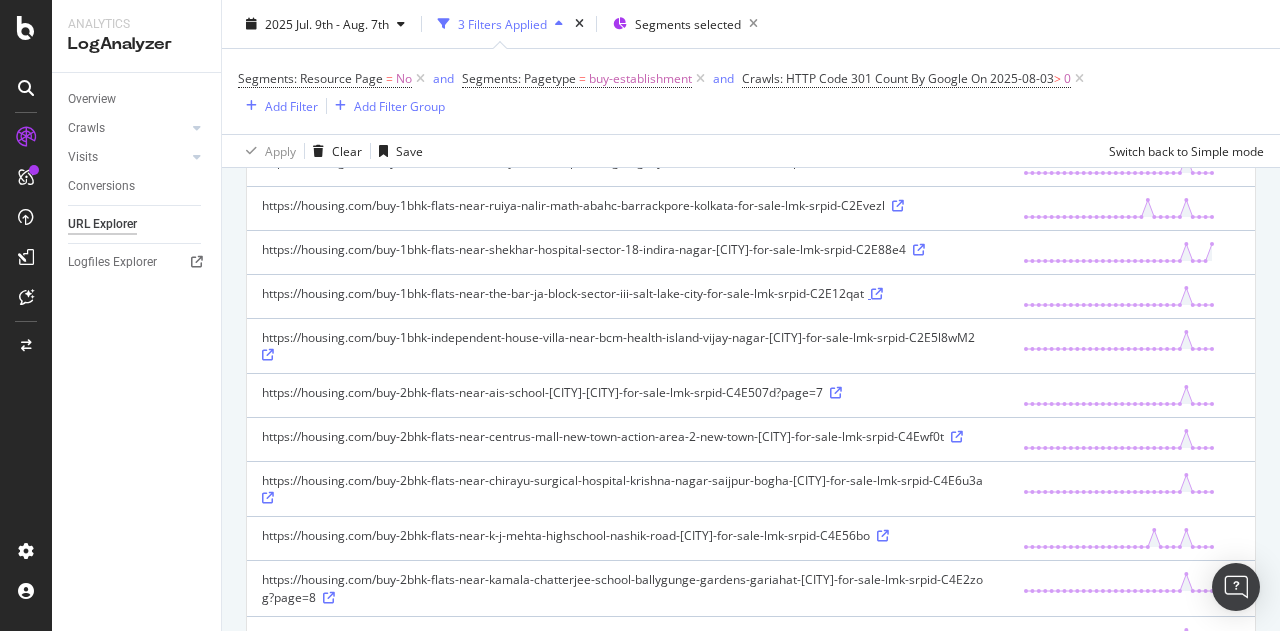 click at bounding box center [877, 294] 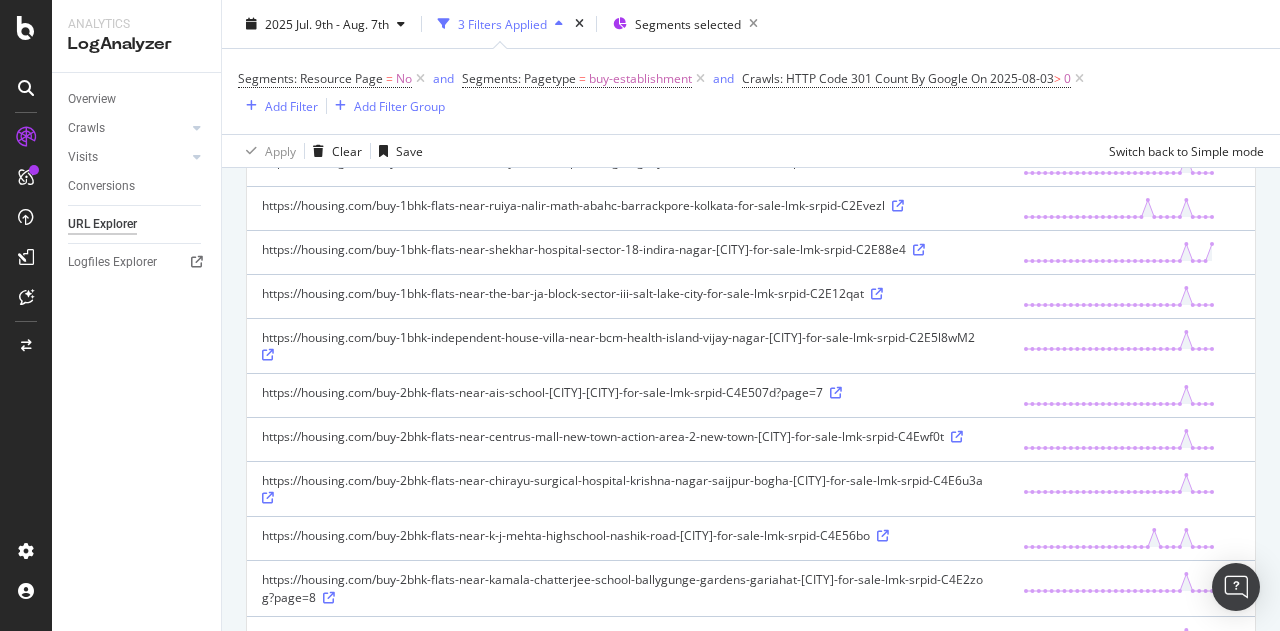 click at bounding box center [268, 498] 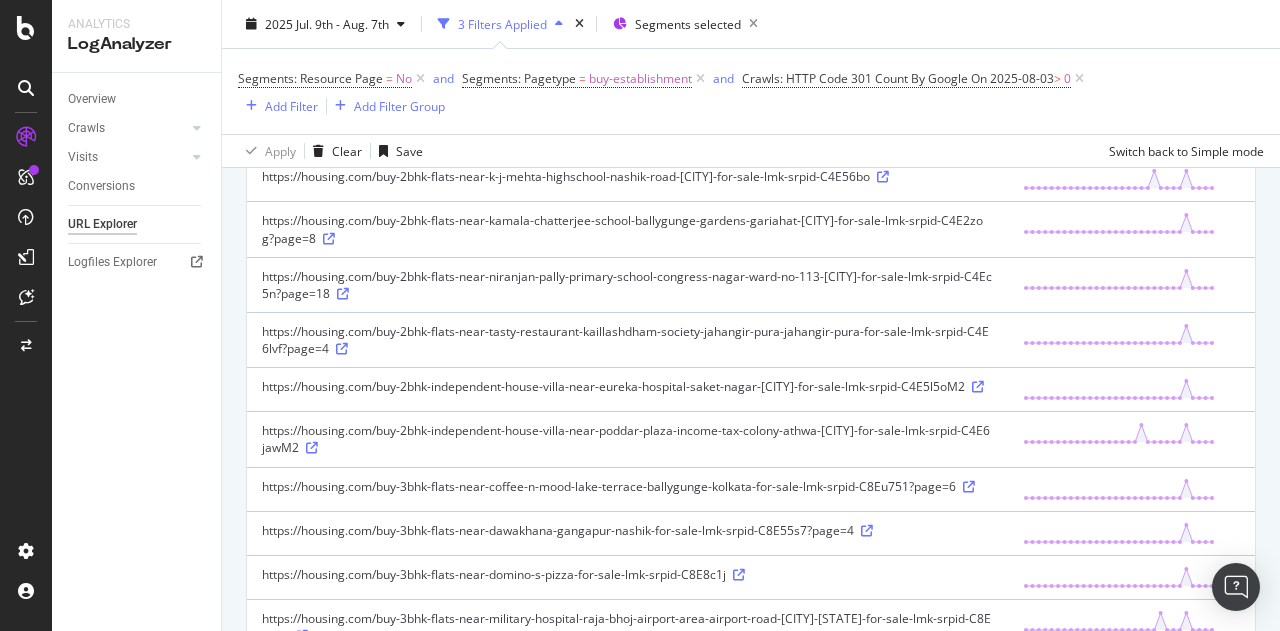 scroll, scrollTop: 708, scrollLeft: 0, axis: vertical 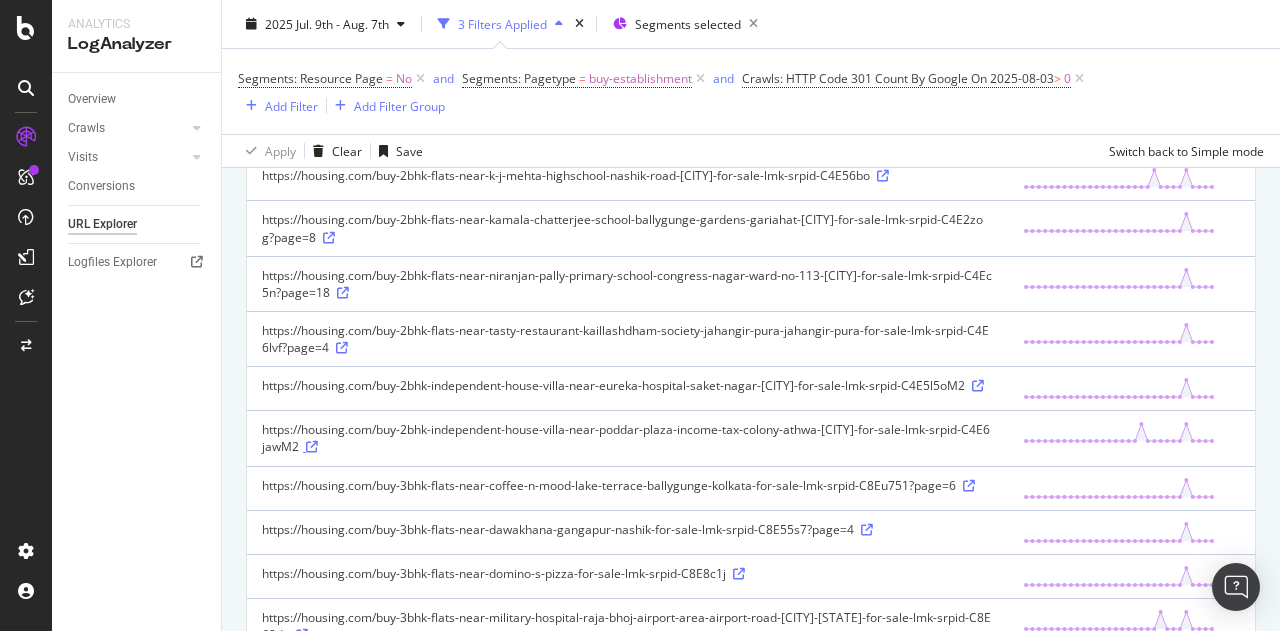 click at bounding box center (312, 447) 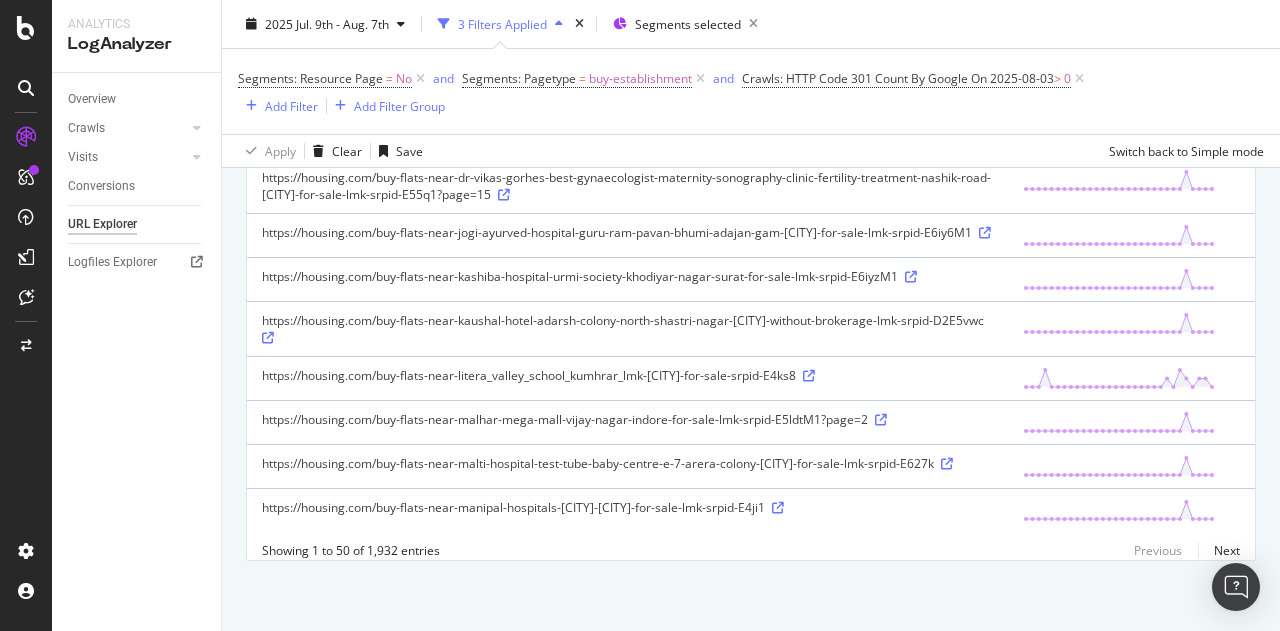 scroll, scrollTop: 2321, scrollLeft: 0, axis: vertical 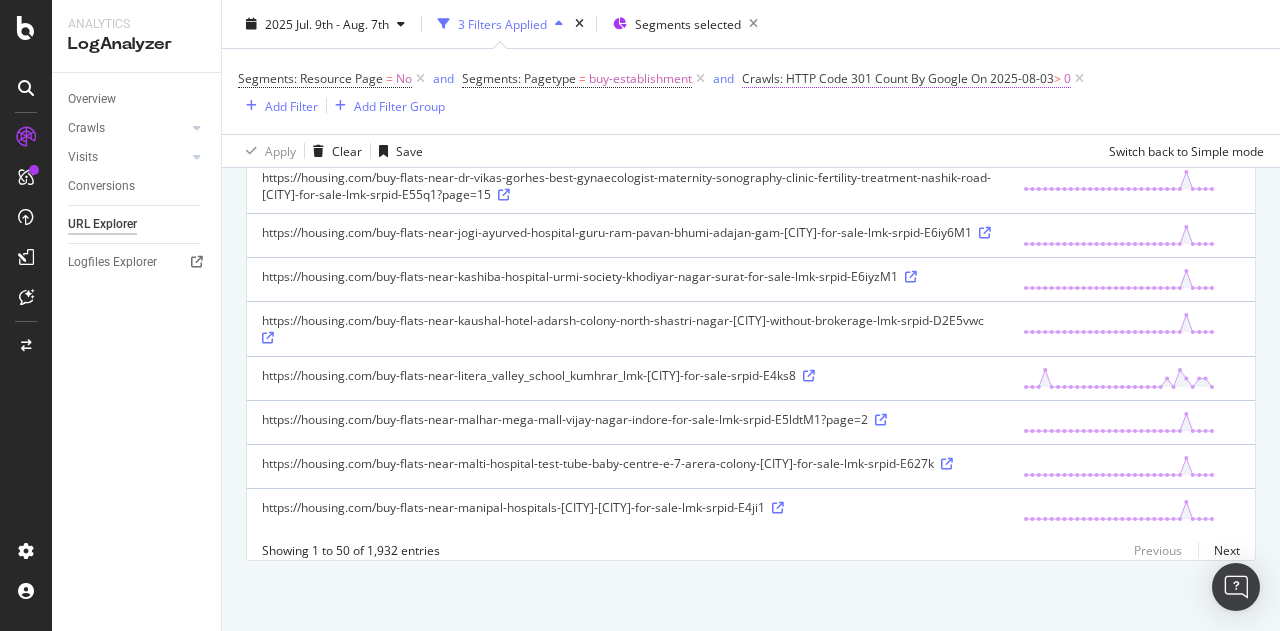 click on "Crawls: HTTP Code 301 Count By Google" at bounding box center (855, 78) 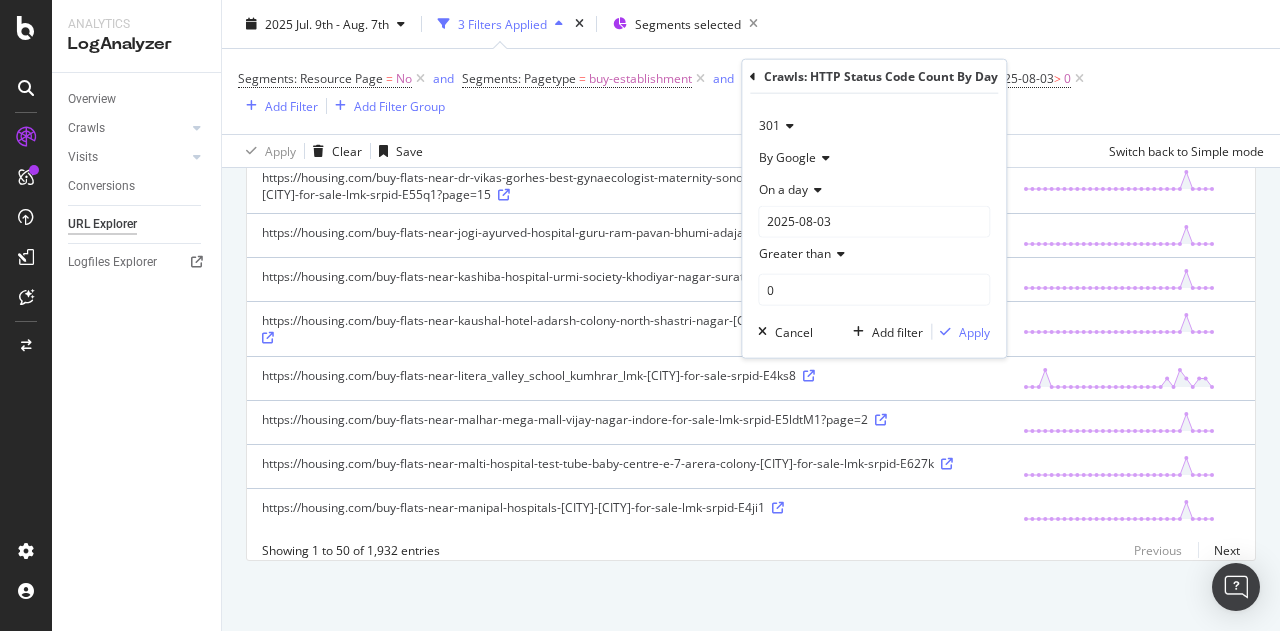 click on "On a day" at bounding box center (874, 190) 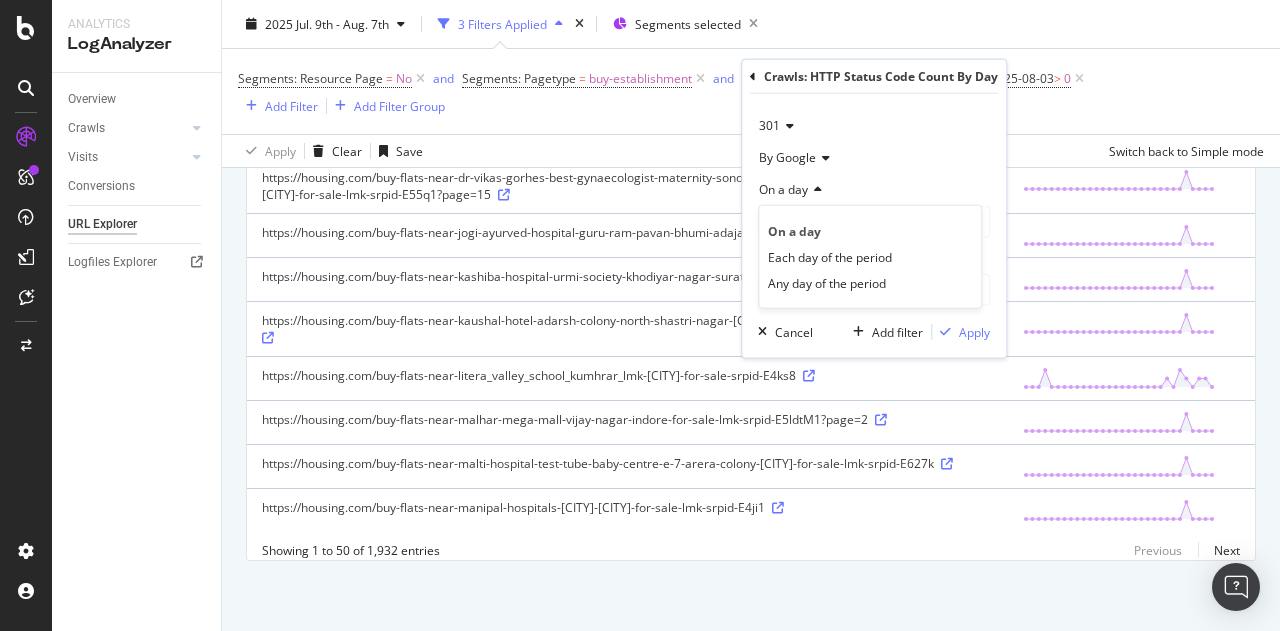 click on "On a day" at bounding box center (874, 190) 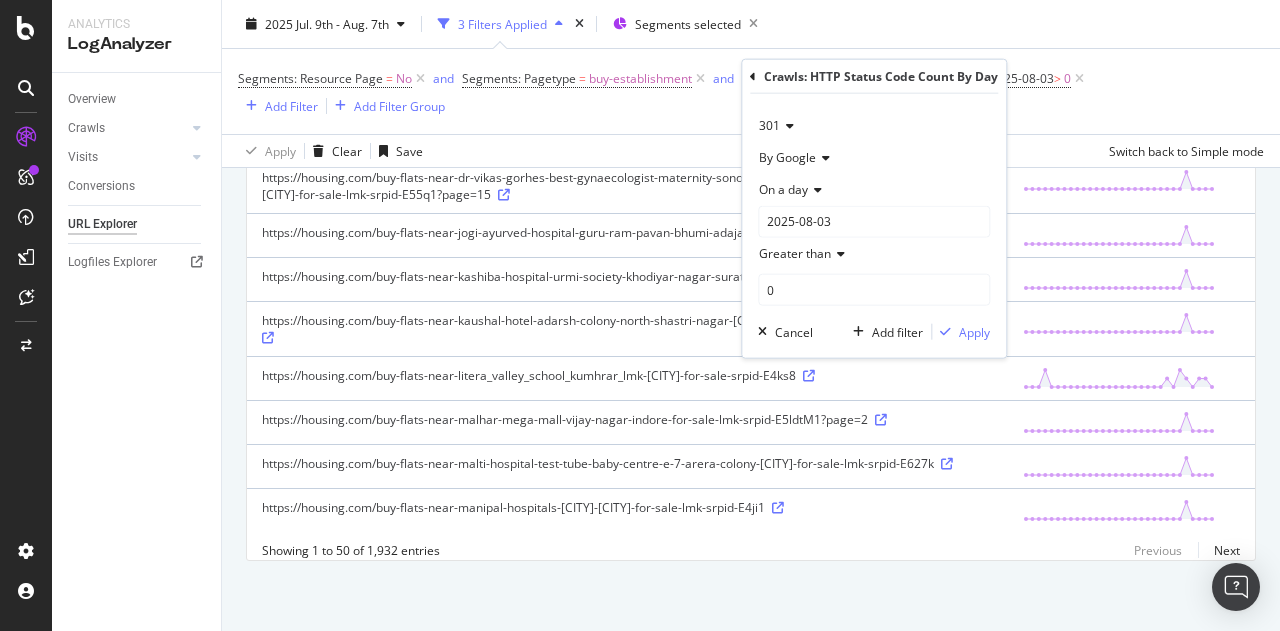 click on "Greater than" at bounding box center (795, 253) 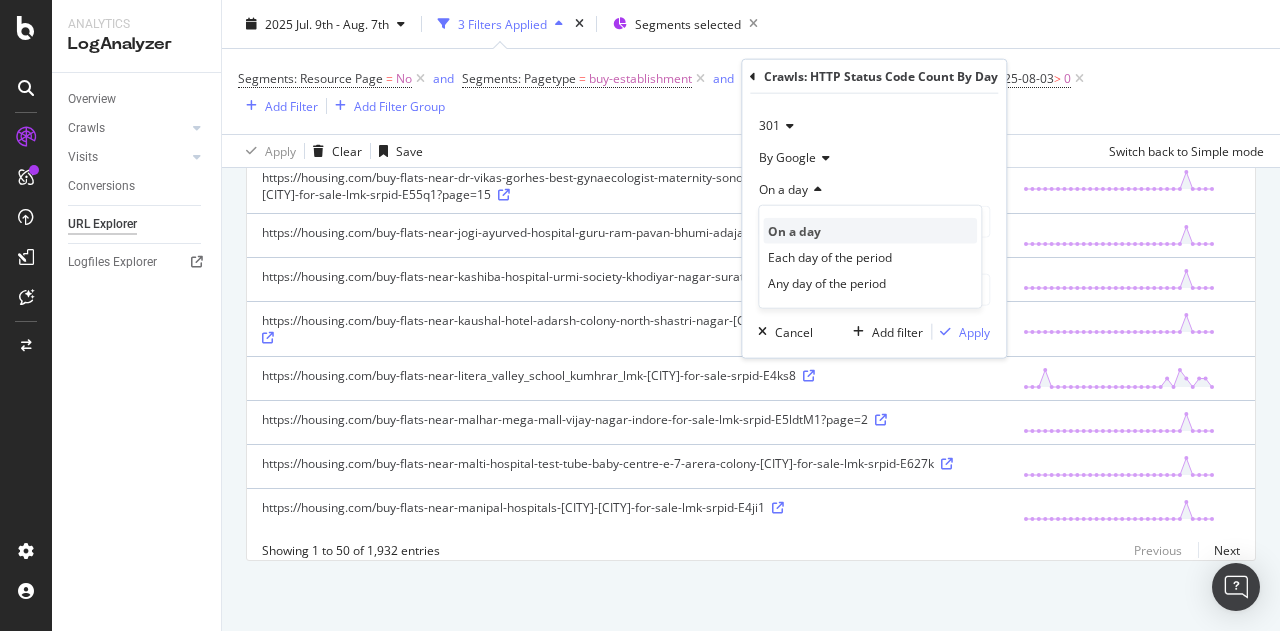 click on "On a day" at bounding box center [794, 230] 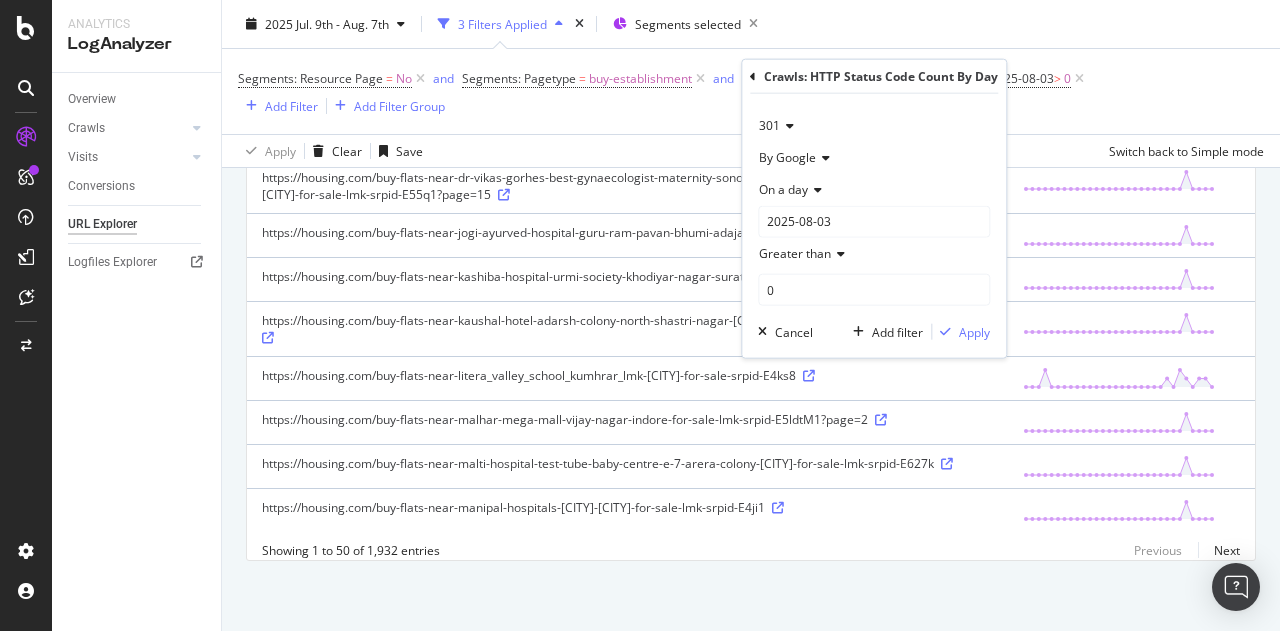 click on "301" at bounding box center (769, 125) 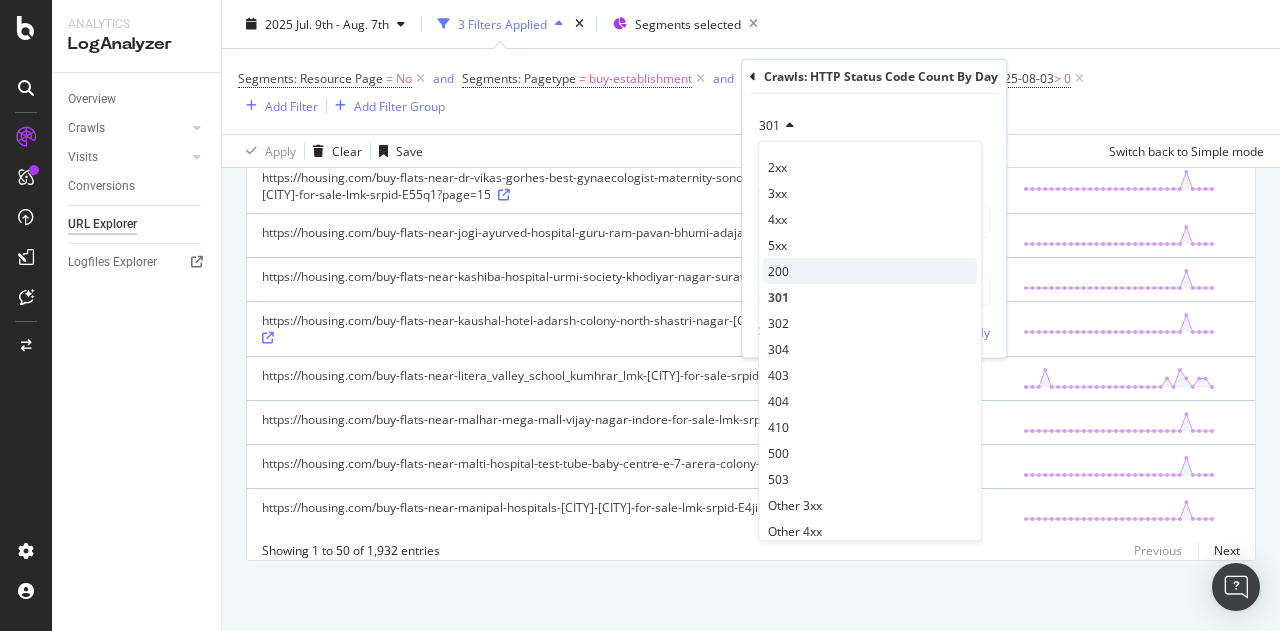click on "200" at bounding box center (870, 271) 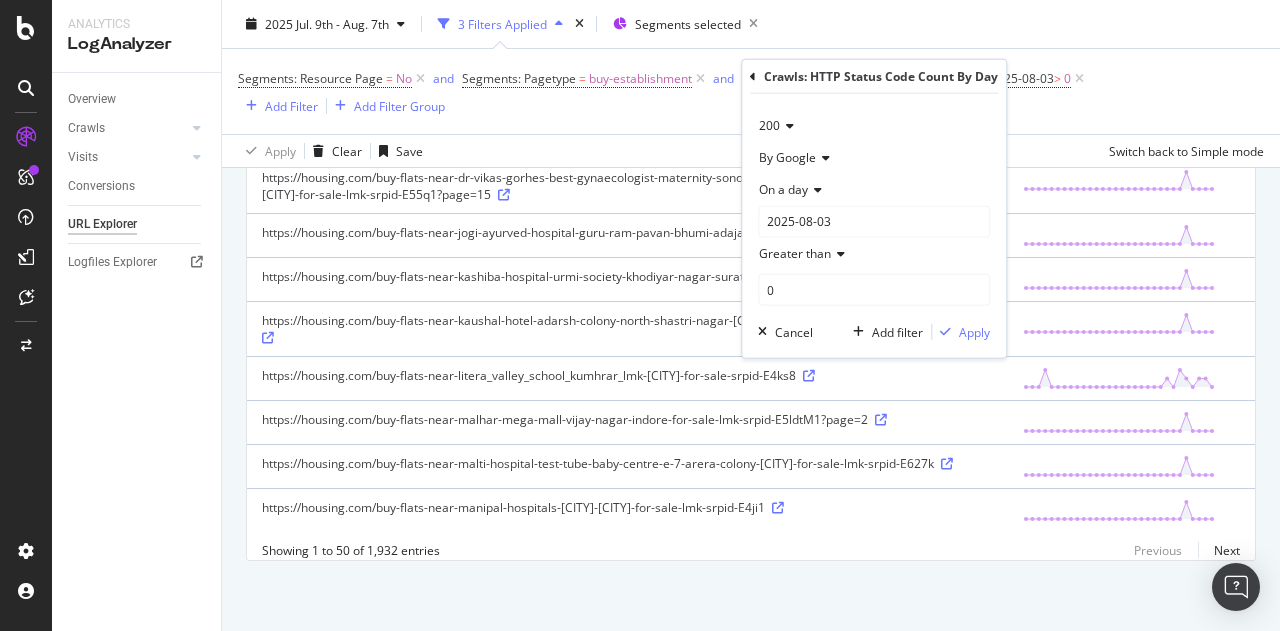 click at bounding box center [787, 126] 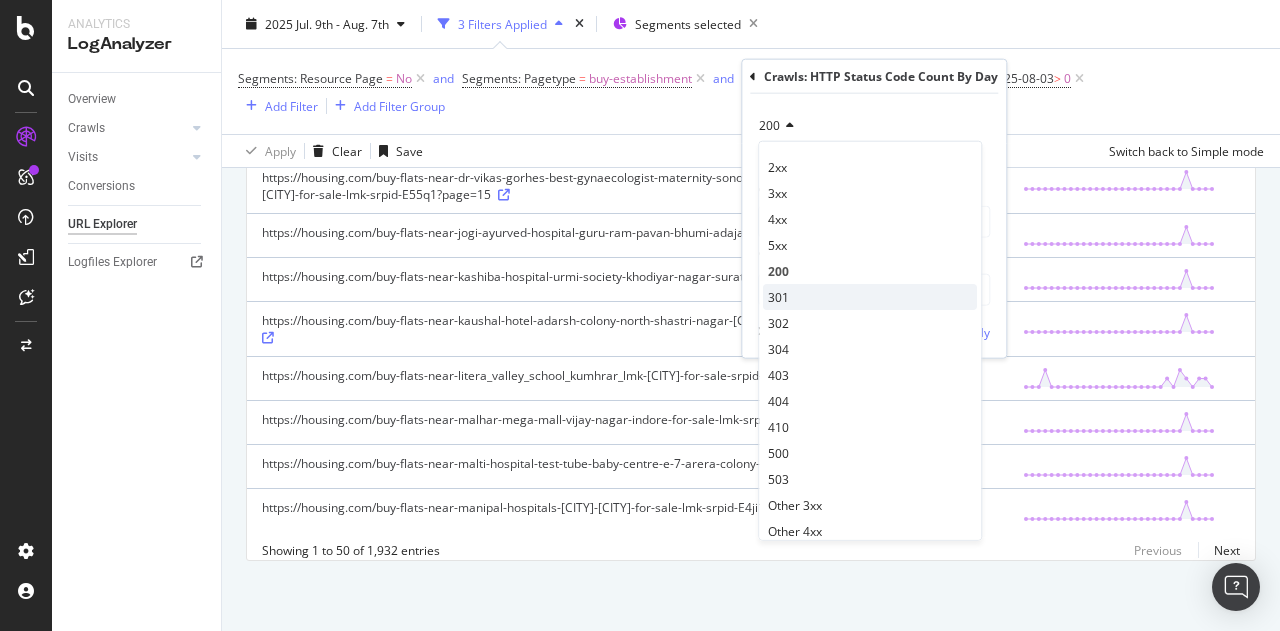 click on "301" at bounding box center [778, 296] 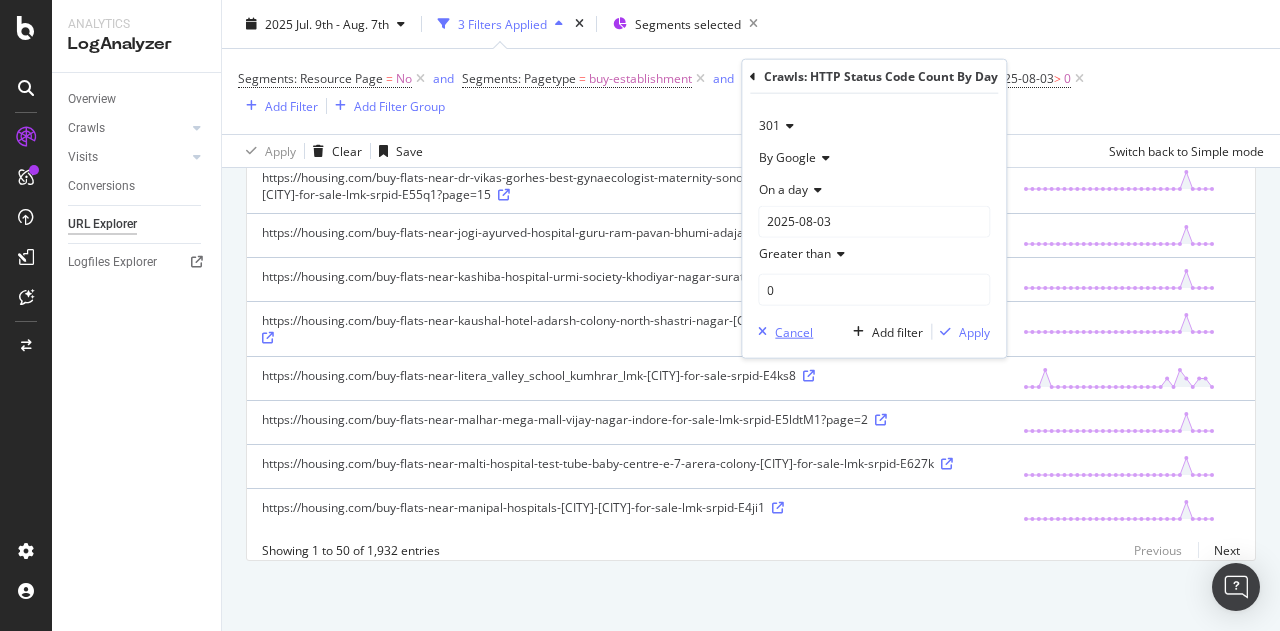 click on "Cancel" at bounding box center [794, 331] 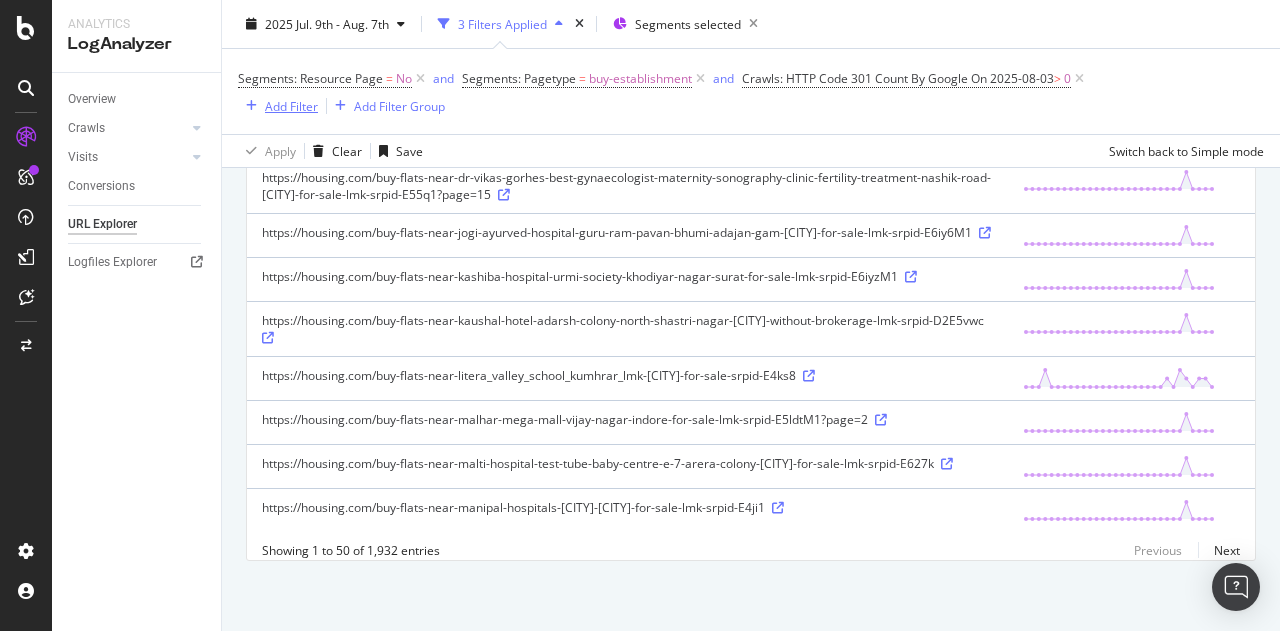 click on "Add Filter" at bounding box center [291, 105] 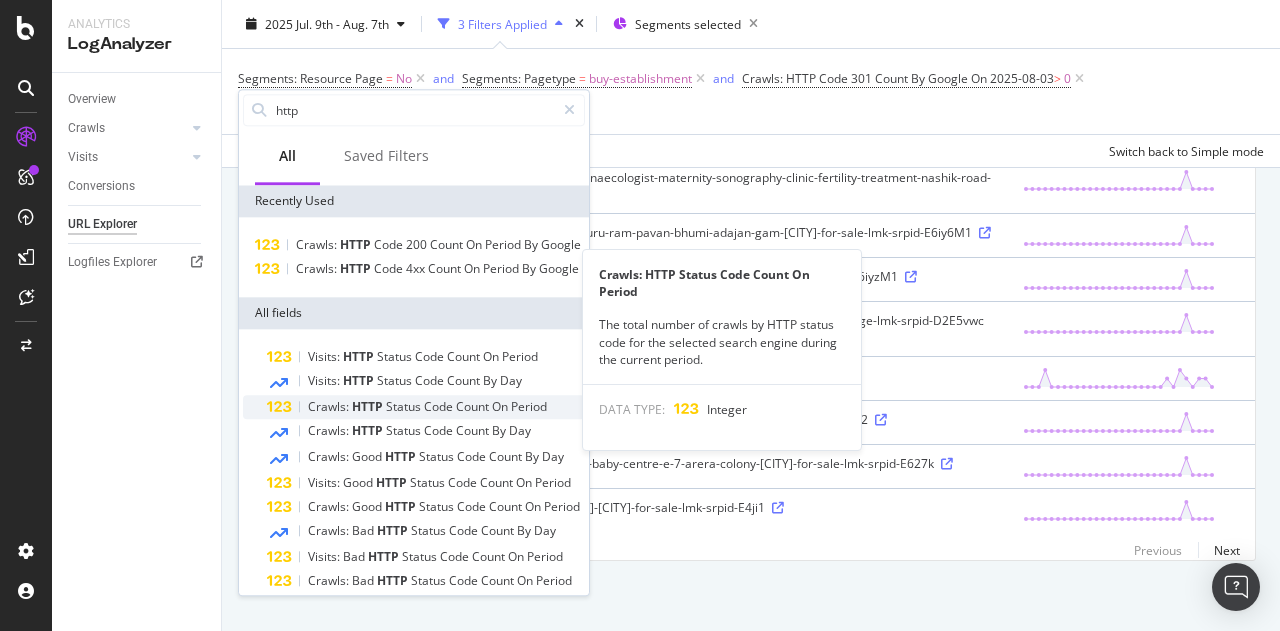 type on "http" 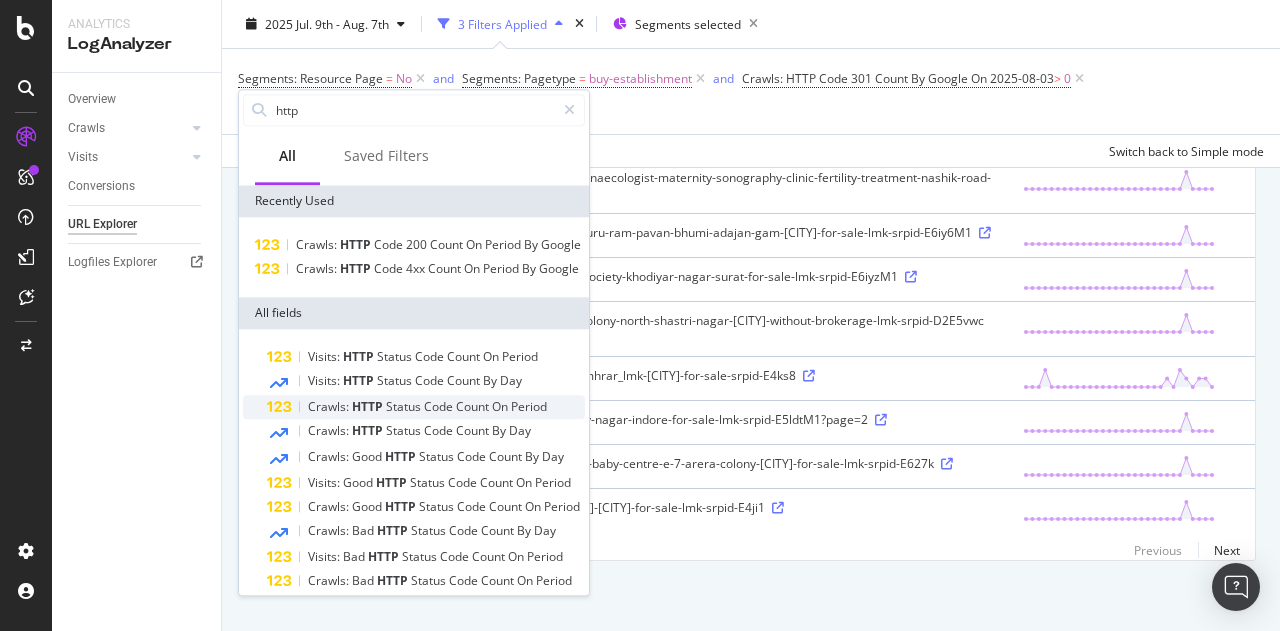 click on "Status" at bounding box center [405, 406] 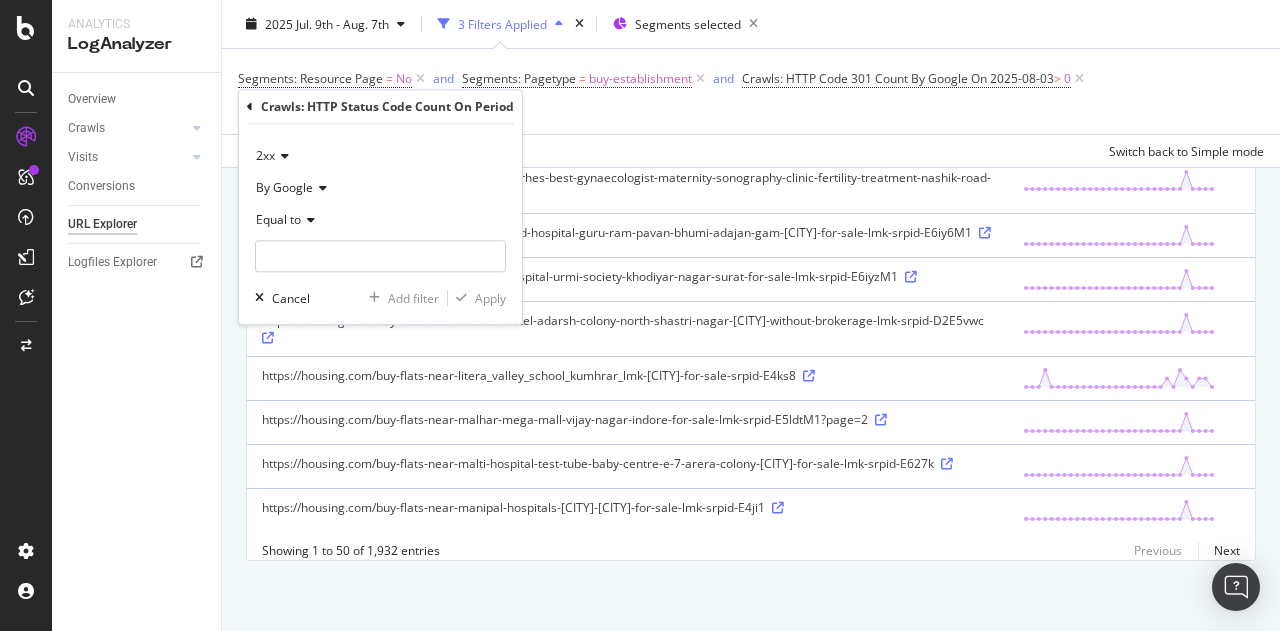 click on "Segments: Resource Page   =     No and Segments: Pagetype   =     buy-establishment and Crawls: HTTP Code 301 Count By Google   On 2025-08-03  >     0 Add Filter Add Filter Group" at bounding box center [751, 91] 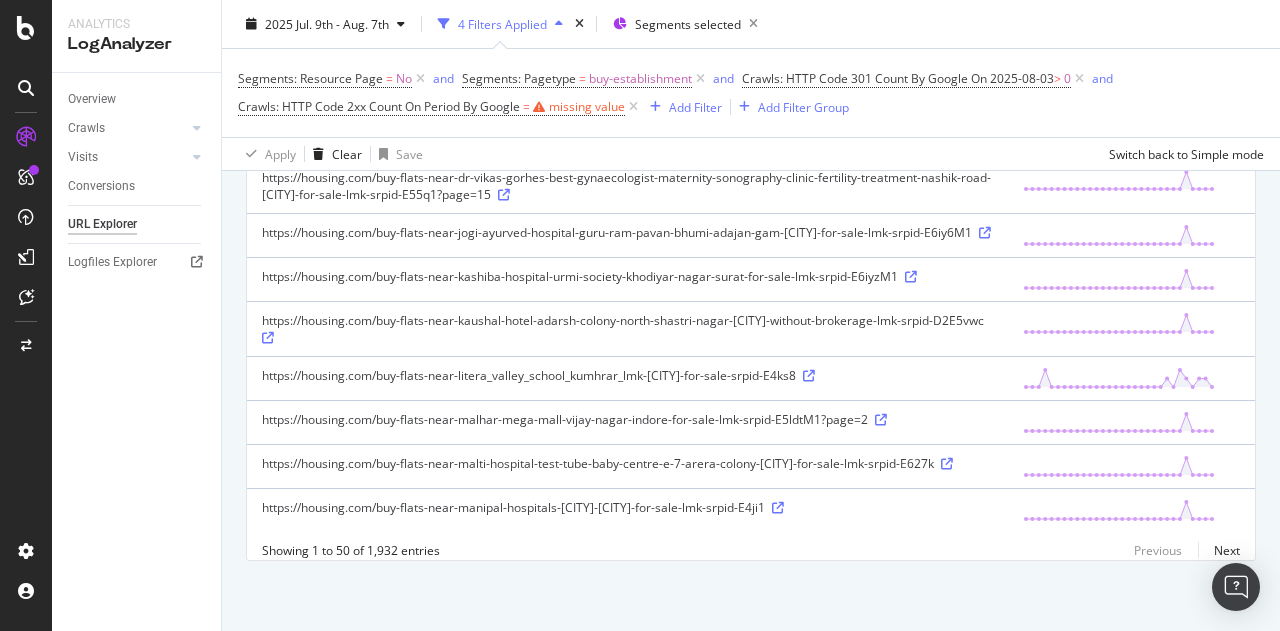 scroll, scrollTop: 2324, scrollLeft: 0, axis: vertical 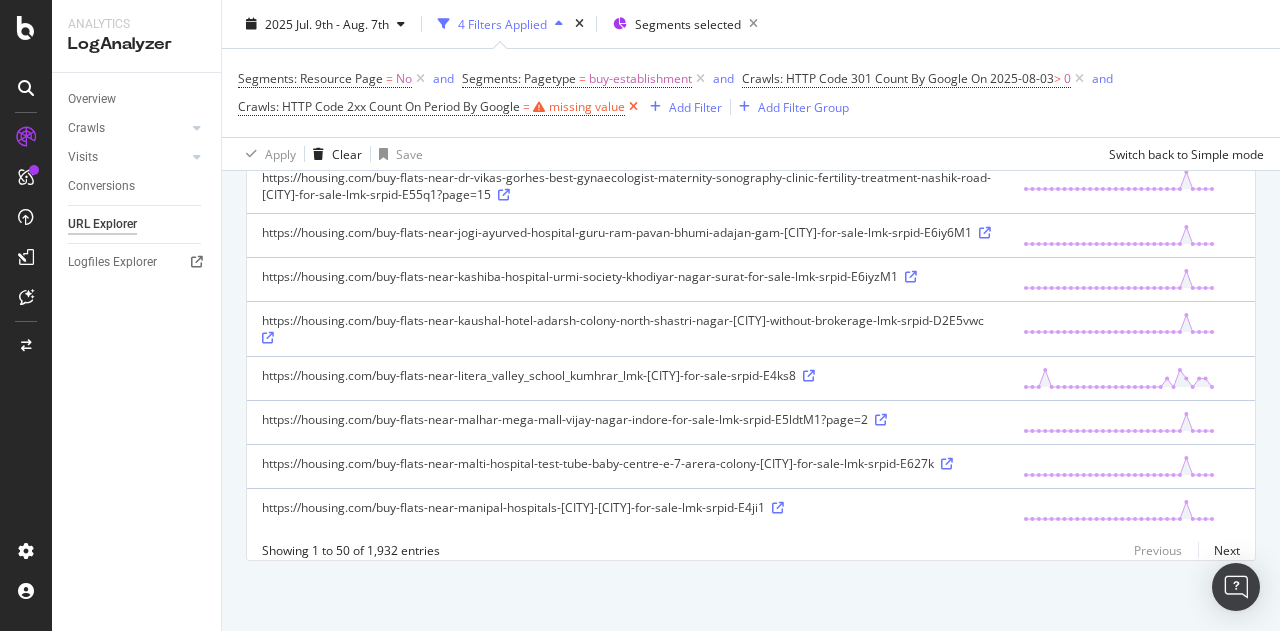 click at bounding box center [633, 107] 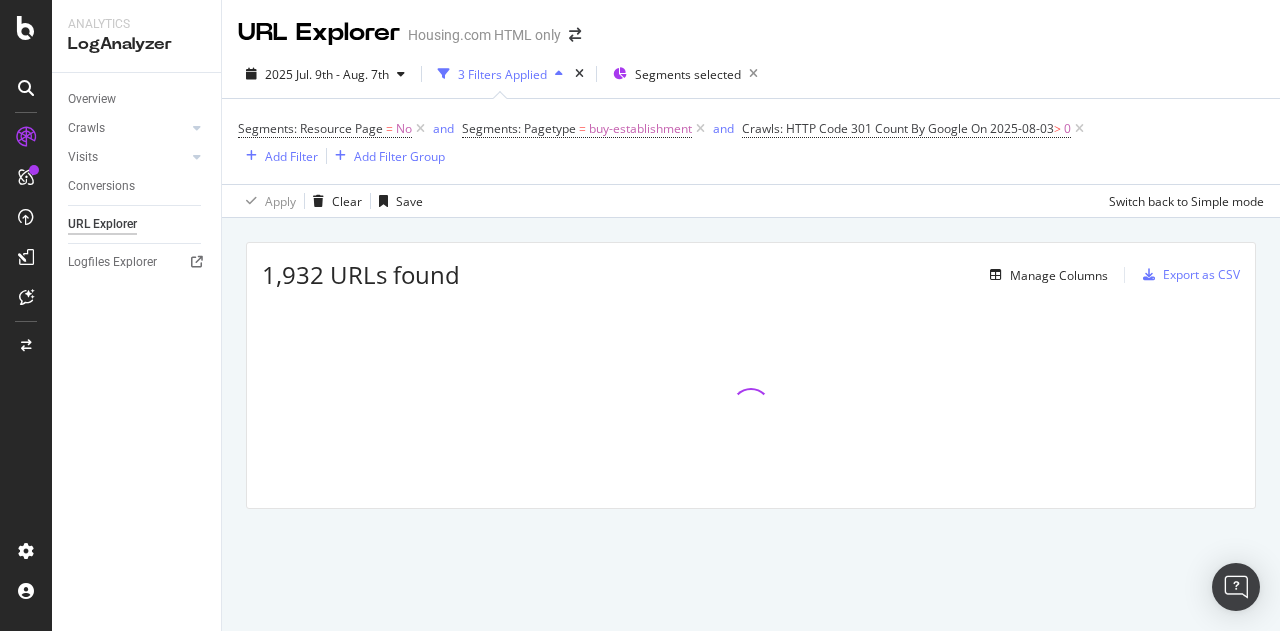scroll, scrollTop: 0, scrollLeft: 0, axis: both 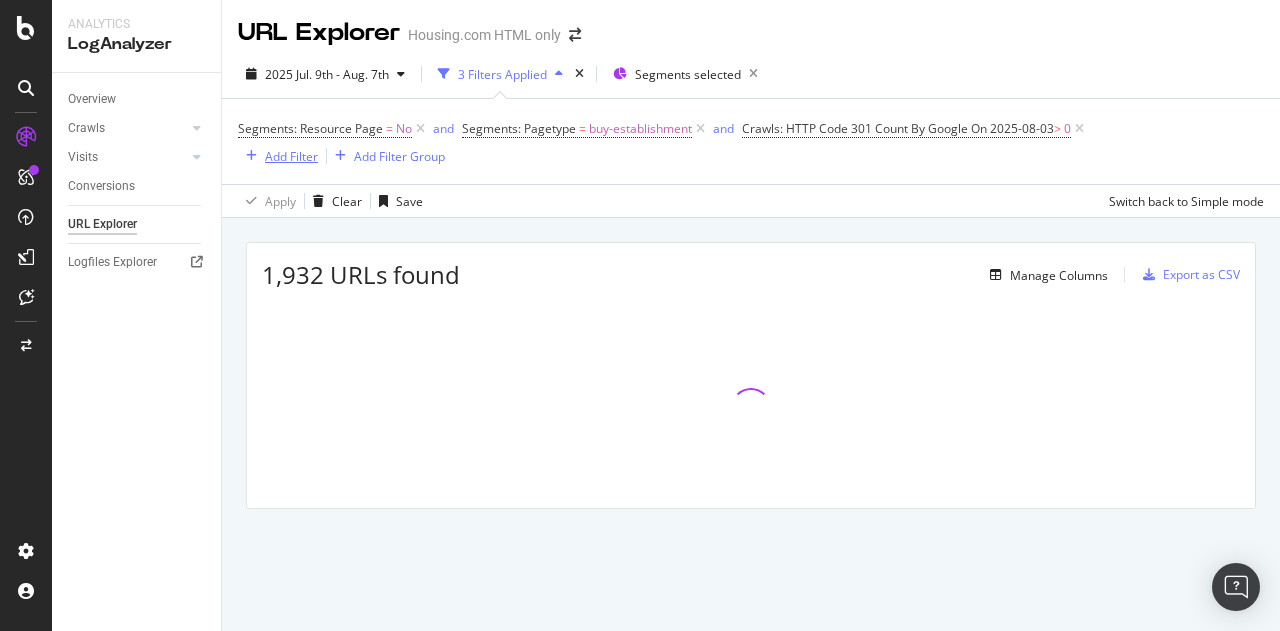 click on "Add Filter" at bounding box center [291, 156] 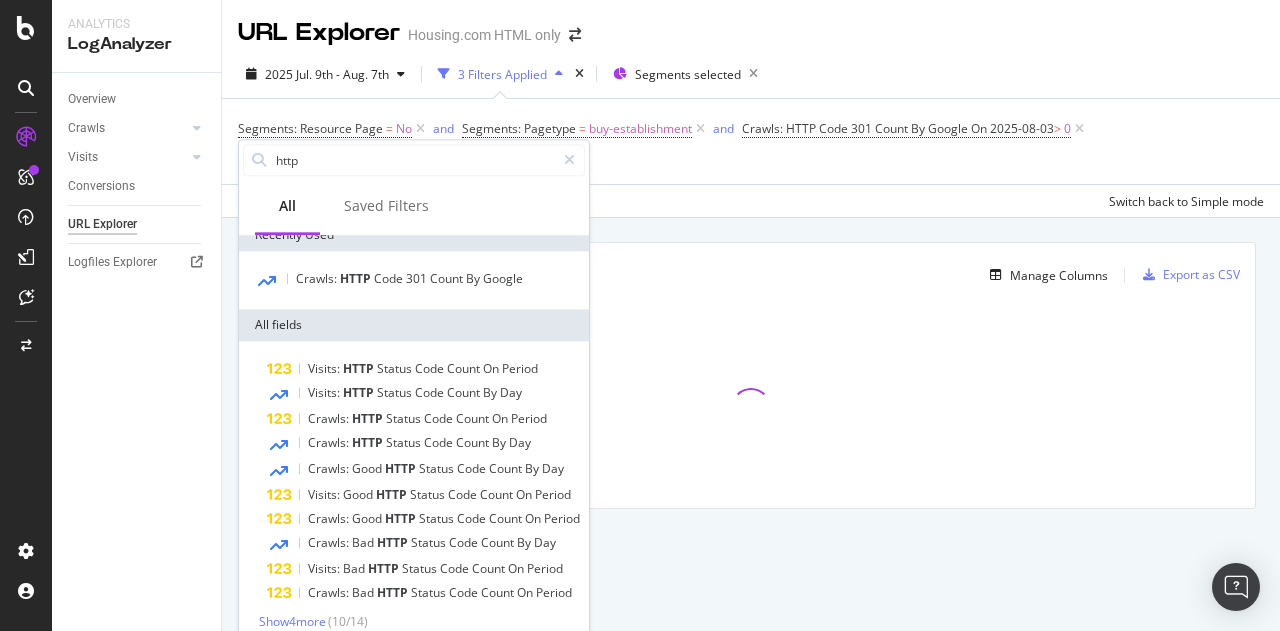 scroll, scrollTop: 0, scrollLeft: 0, axis: both 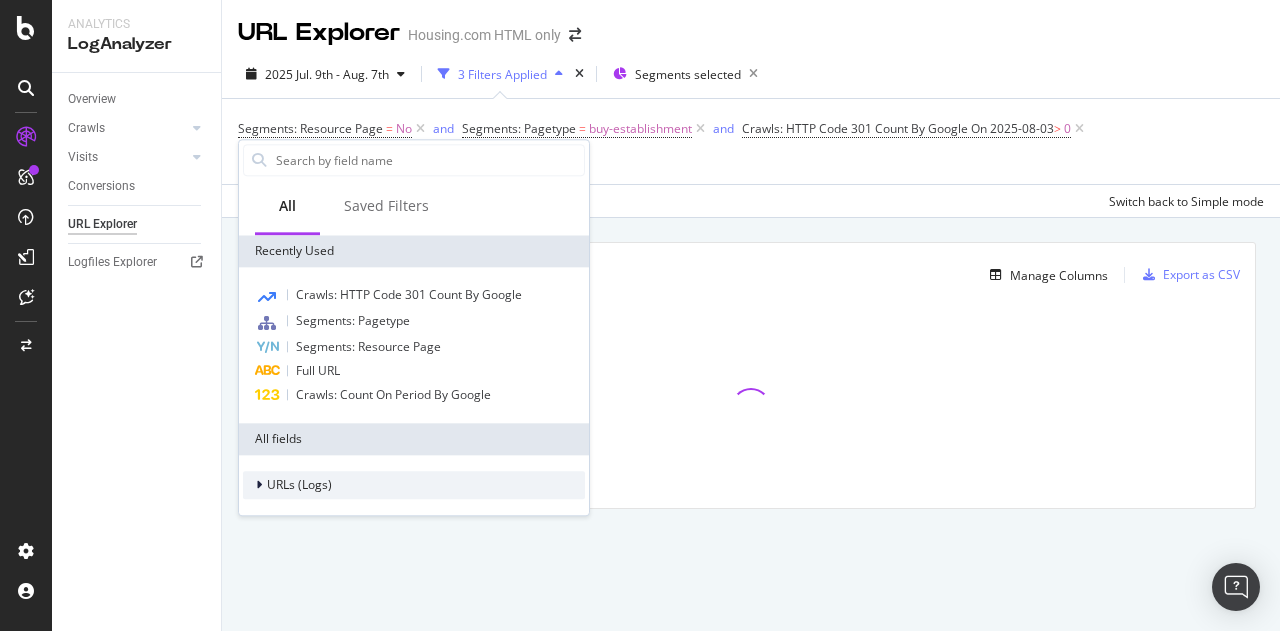 type 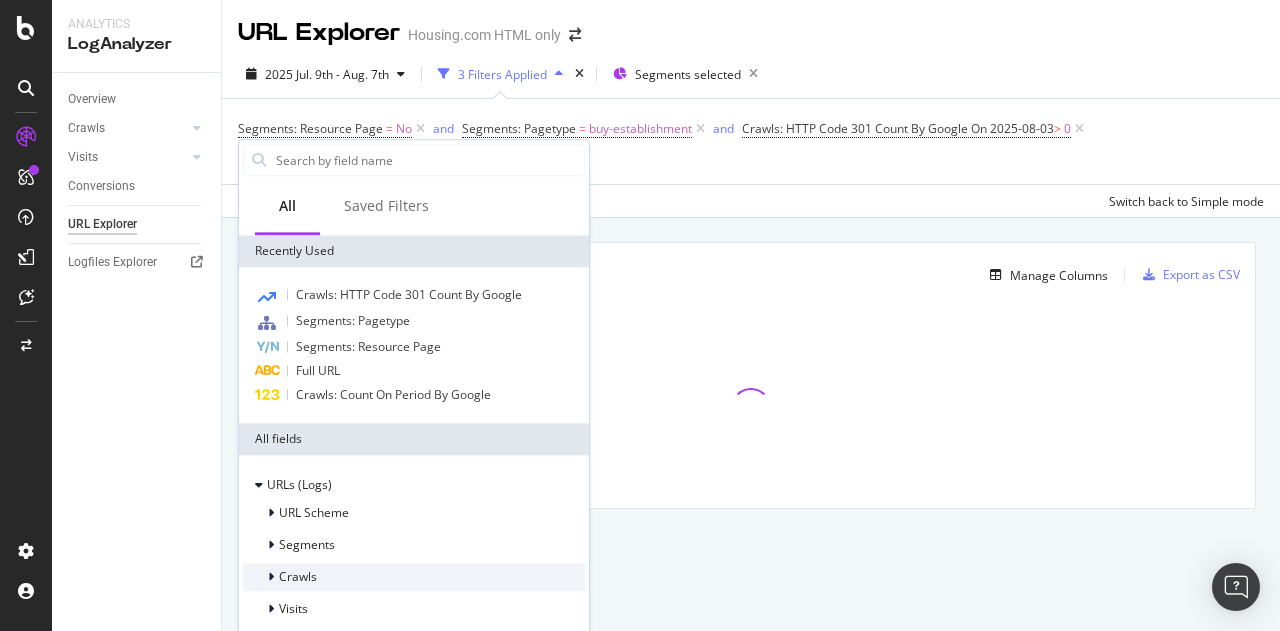 click at bounding box center [273, 577] 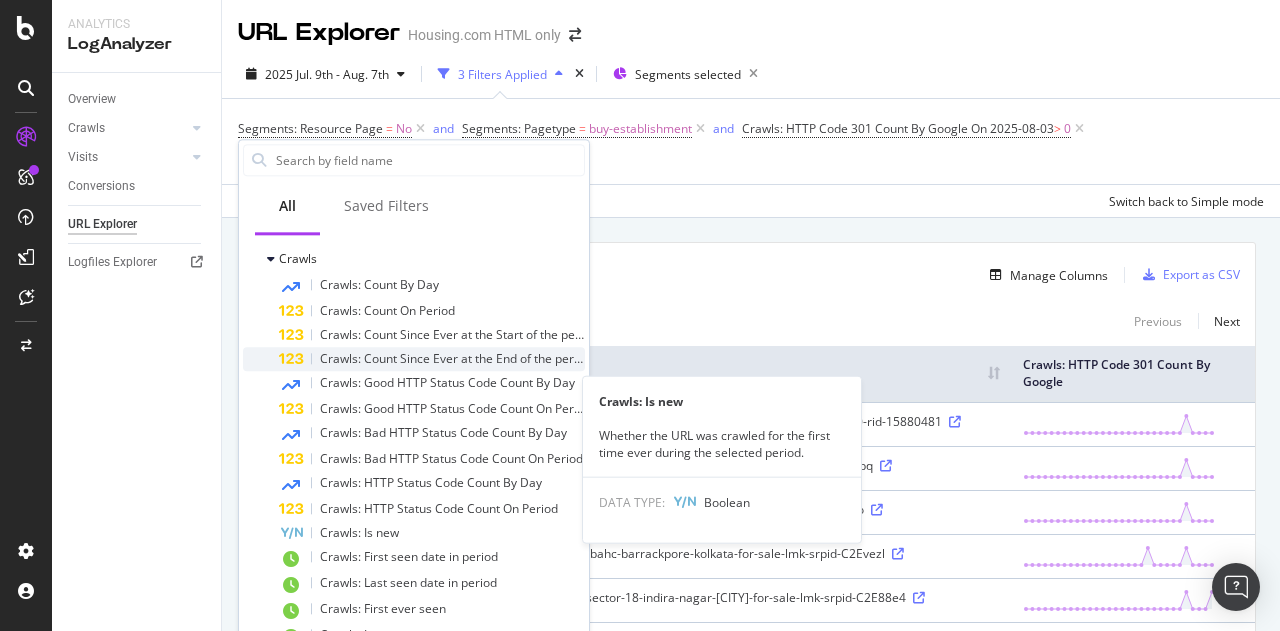 scroll, scrollTop: 320, scrollLeft: 0, axis: vertical 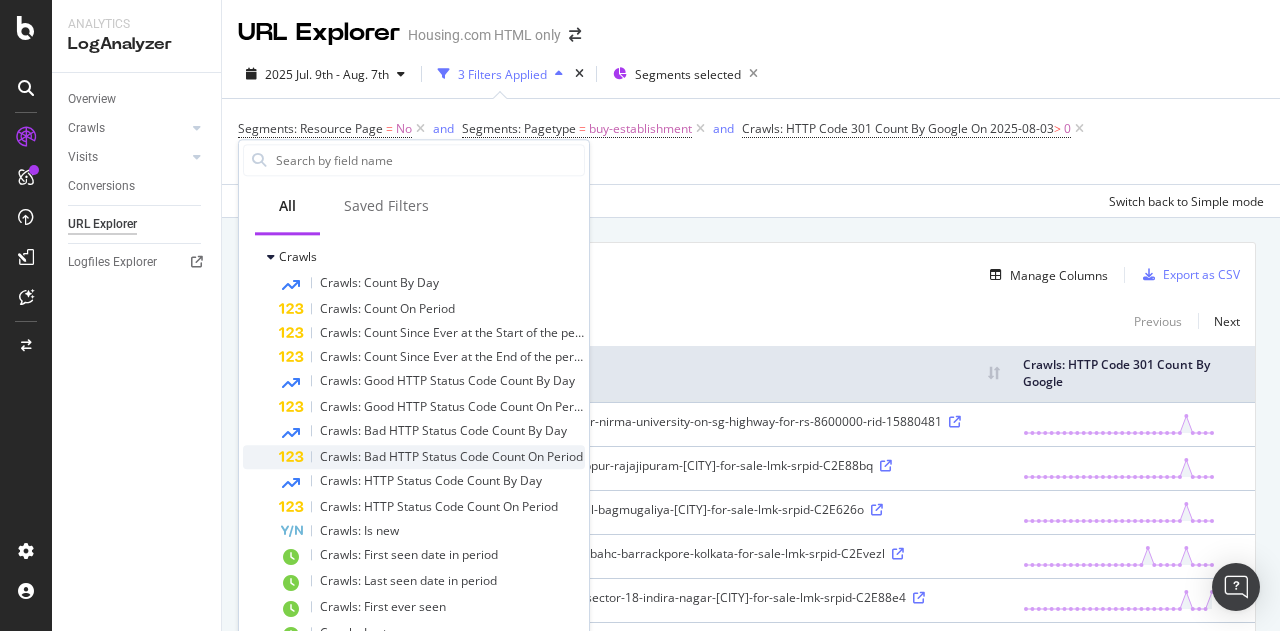 click on "Crawls: Bad HTTP Status Code Count On Period" at bounding box center [451, 456] 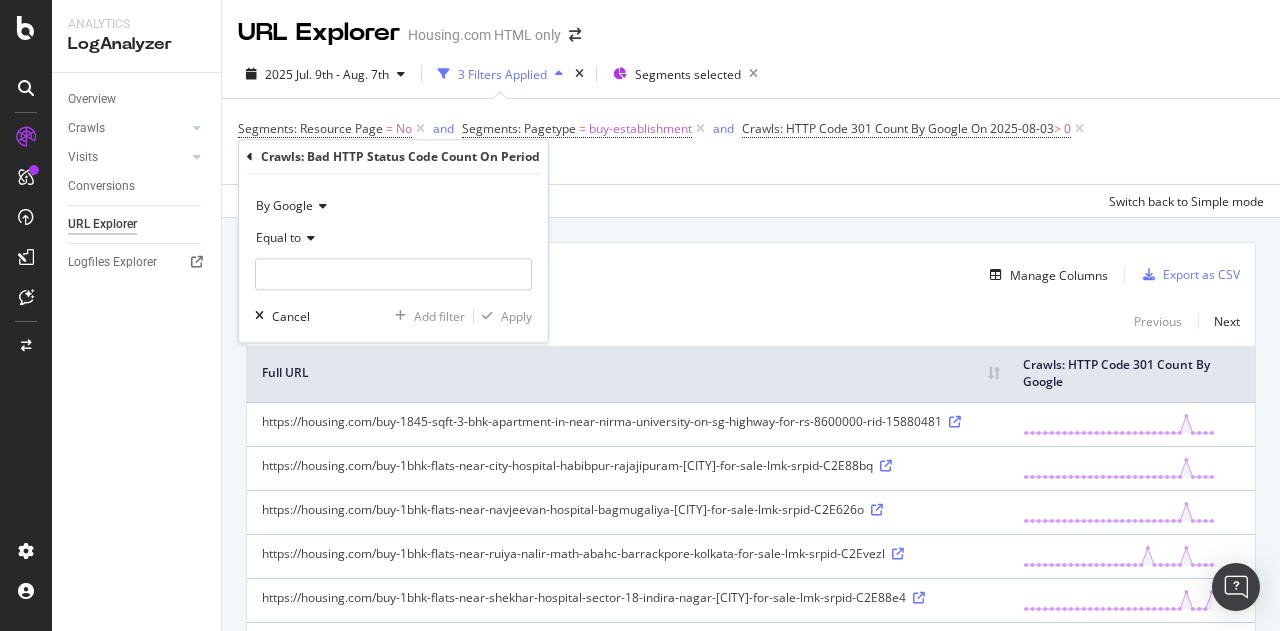 click at bounding box center (250, 157) 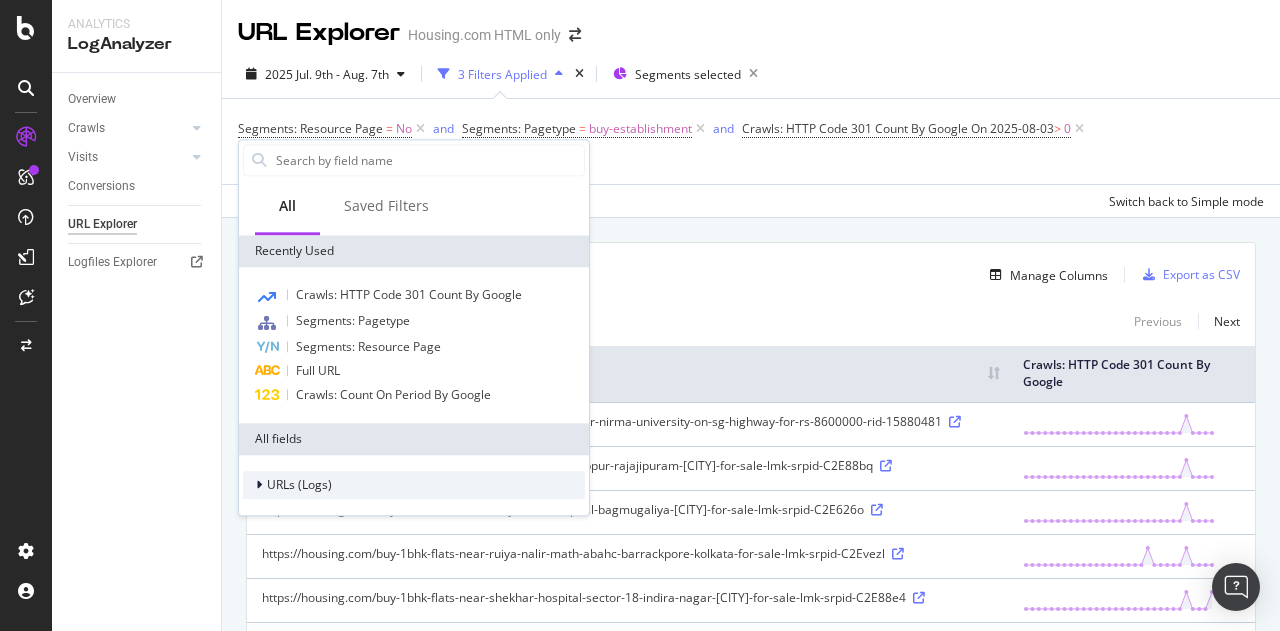 click on "URLs (Logs)" at bounding box center [414, 485] 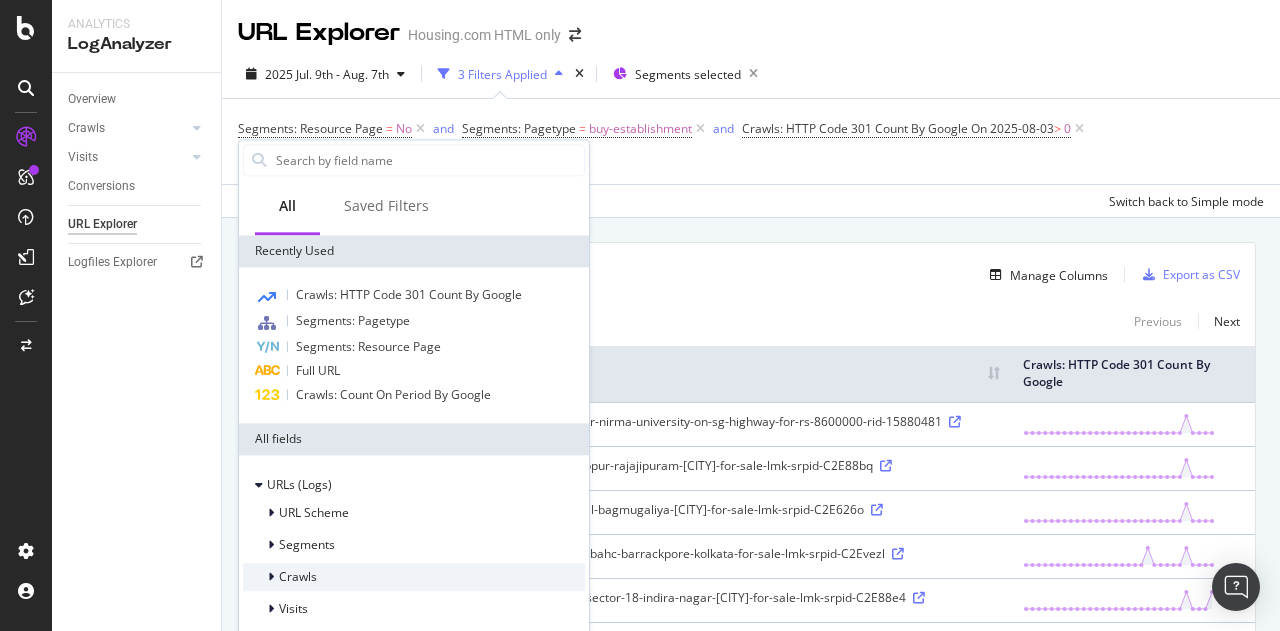 click on "Crawls" at bounding box center [298, 577] 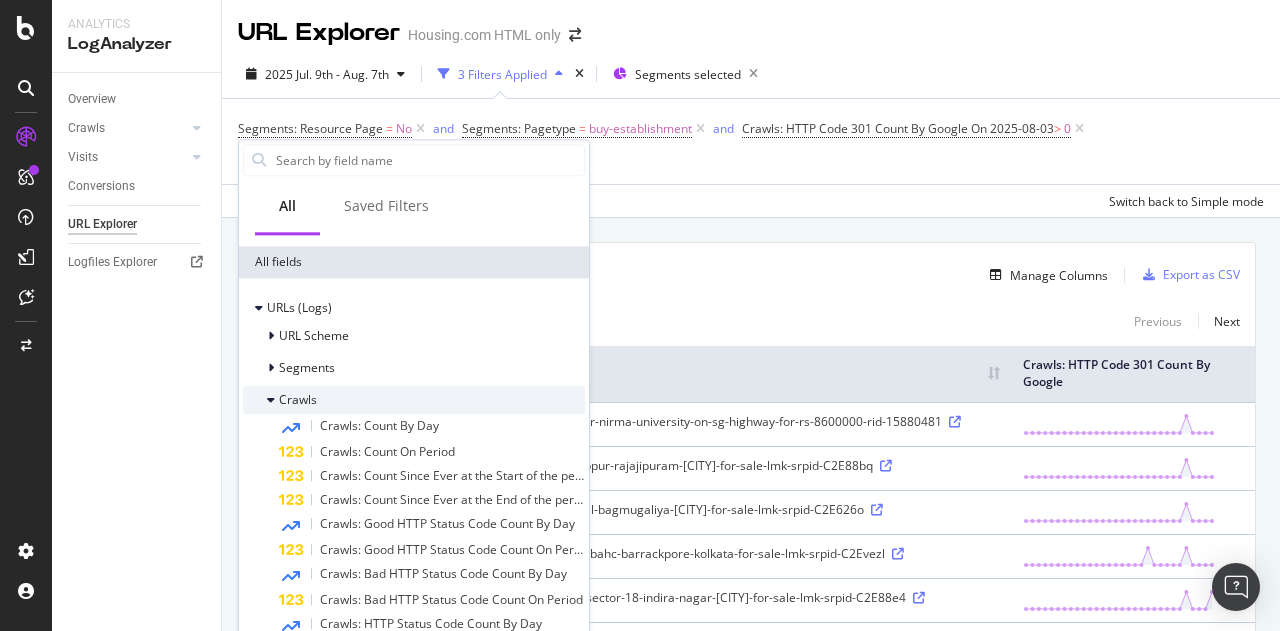 scroll, scrollTop: 178, scrollLeft: 0, axis: vertical 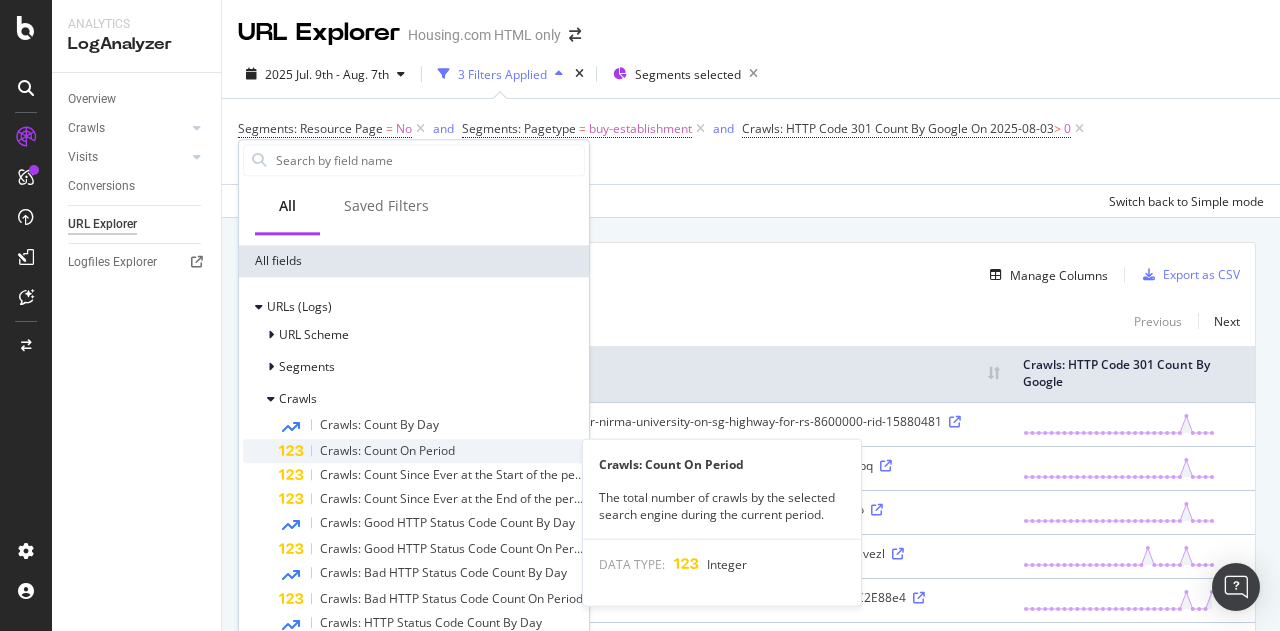 click on "Crawls: Count On Period" at bounding box center (432, 451) 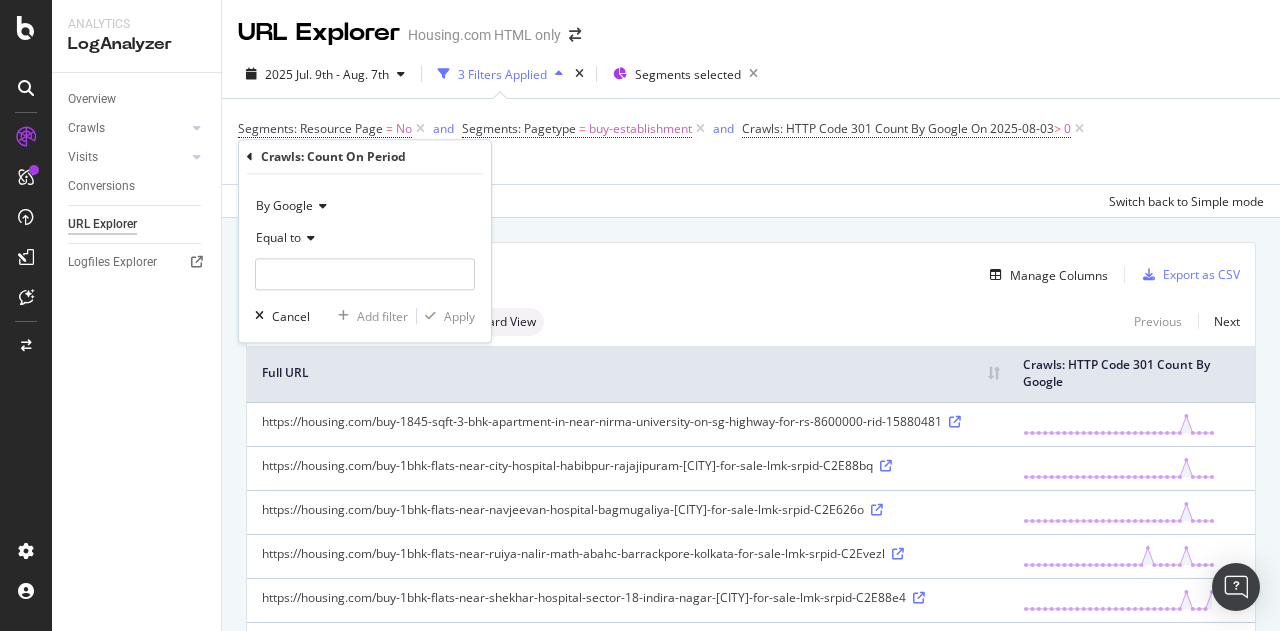 click at bounding box center [250, 157] 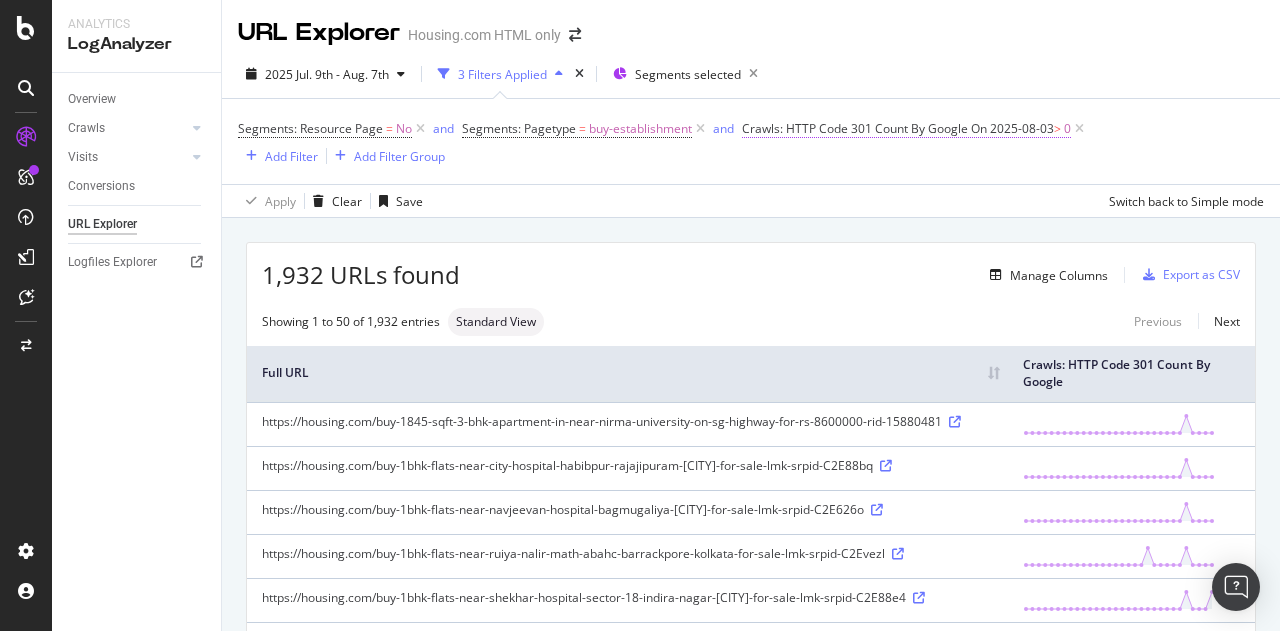 click on "Crawls: HTTP Code 301 Count By Google" at bounding box center (855, 128) 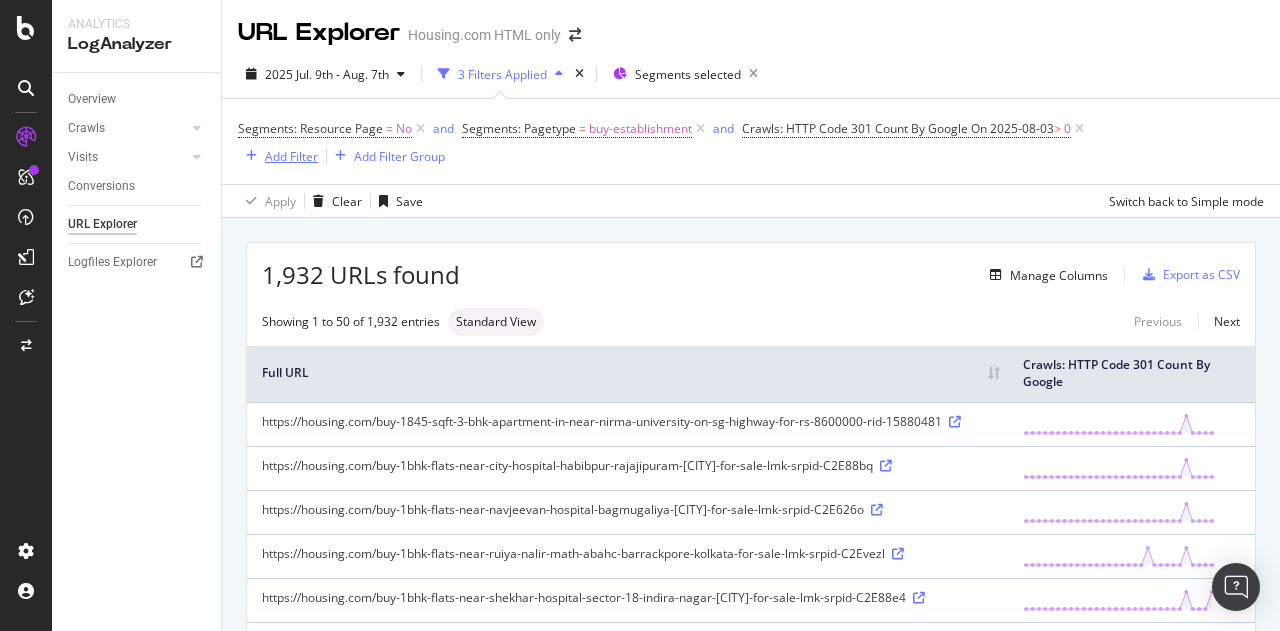 click on "Add Filter" at bounding box center [291, 156] 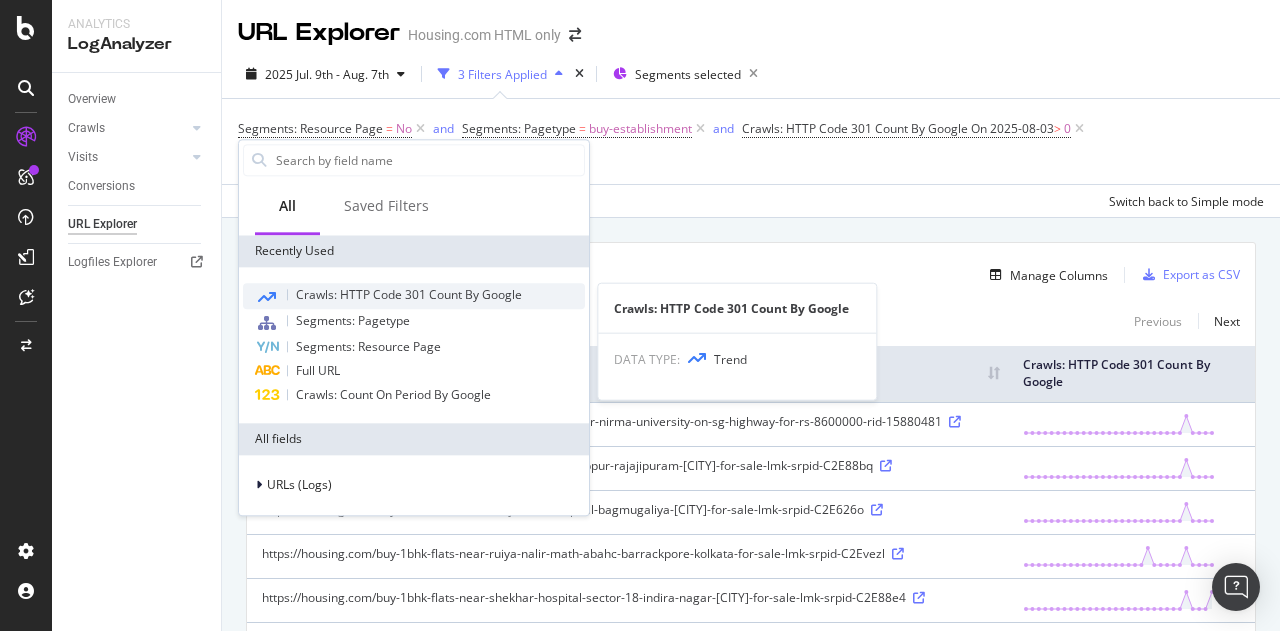 click on "Crawls: HTTP Code 301 Count By Google" at bounding box center [409, 294] 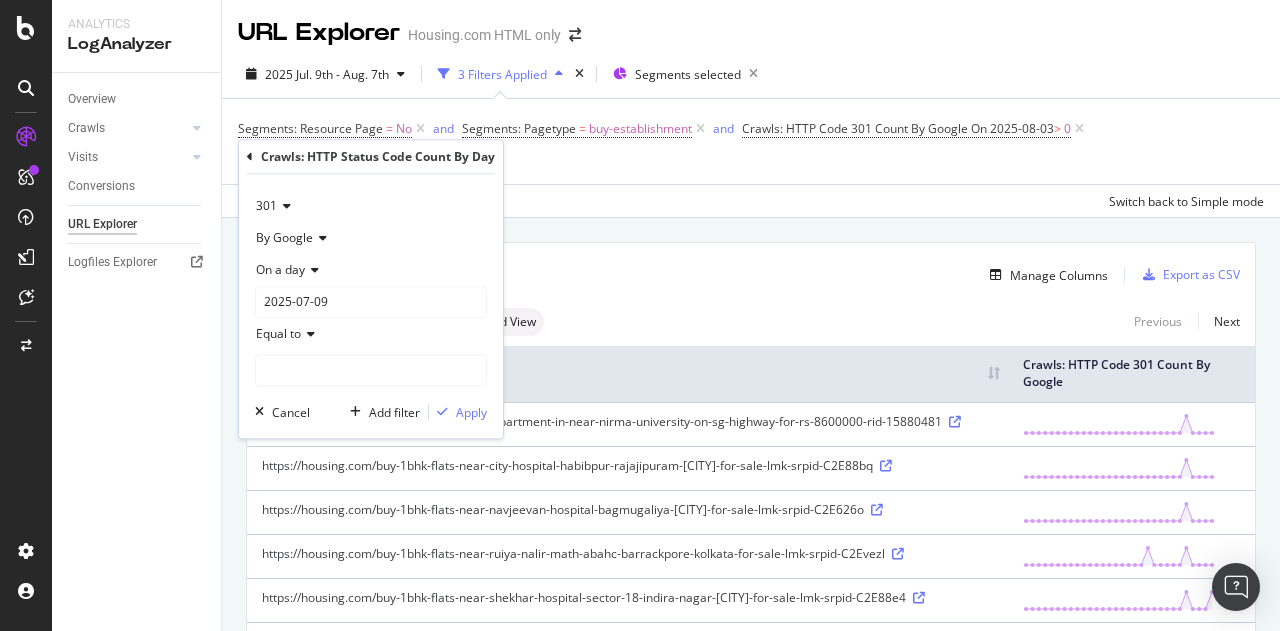 click at bounding box center [250, 157] 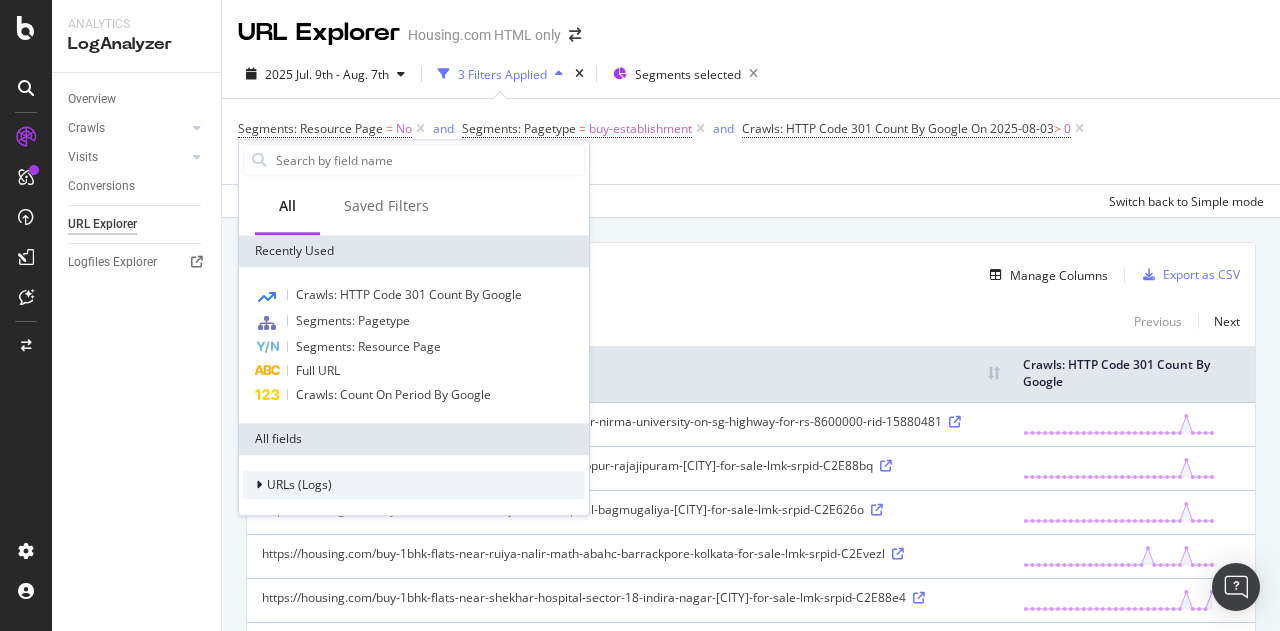 click at bounding box center (259, 485) 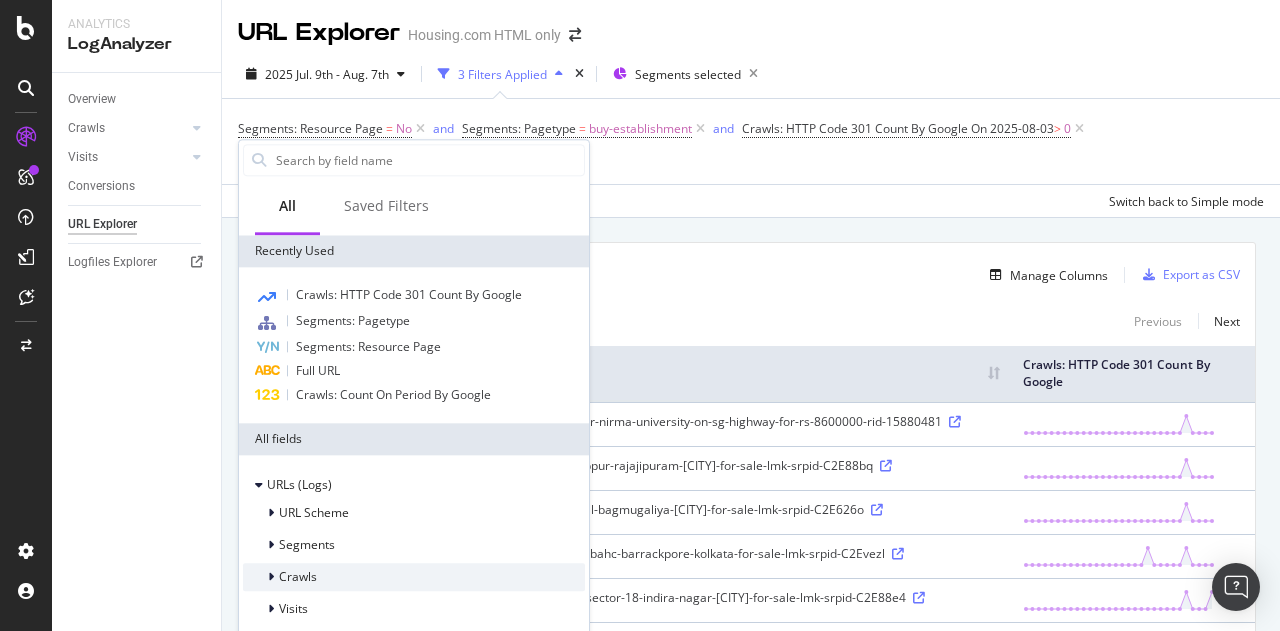 click on "Crawls" at bounding box center (280, 577) 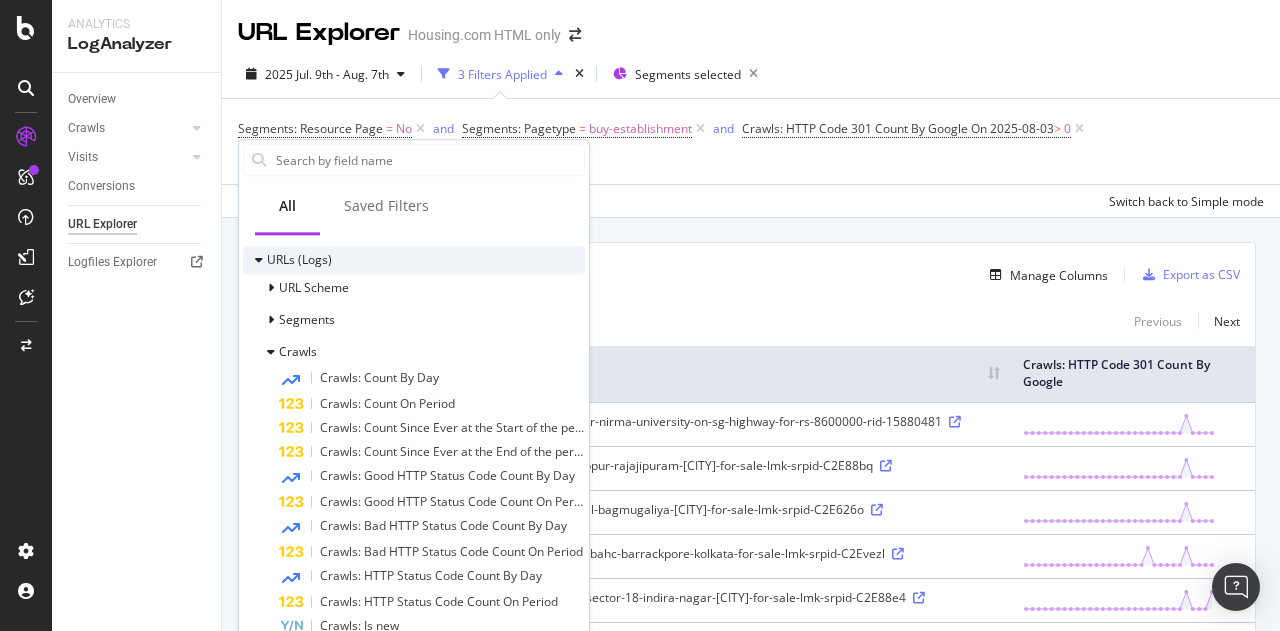 scroll, scrollTop: 226, scrollLeft: 0, axis: vertical 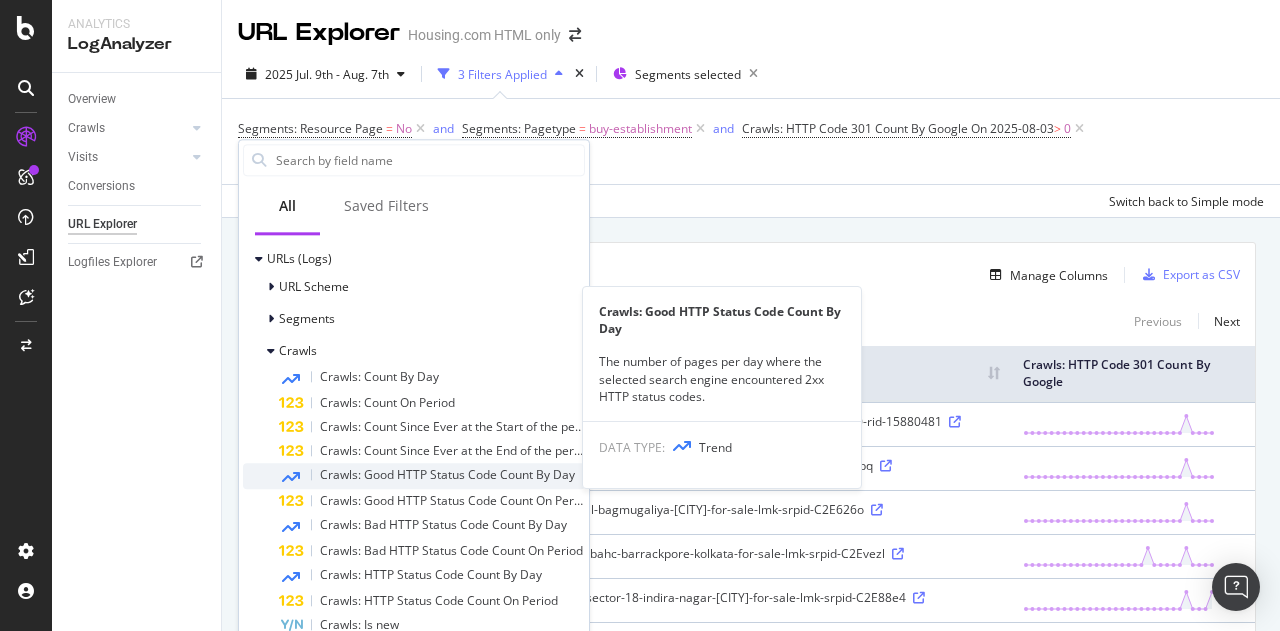 click on "Crawls: Good HTTP Status Code Count By Day" at bounding box center [447, 474] 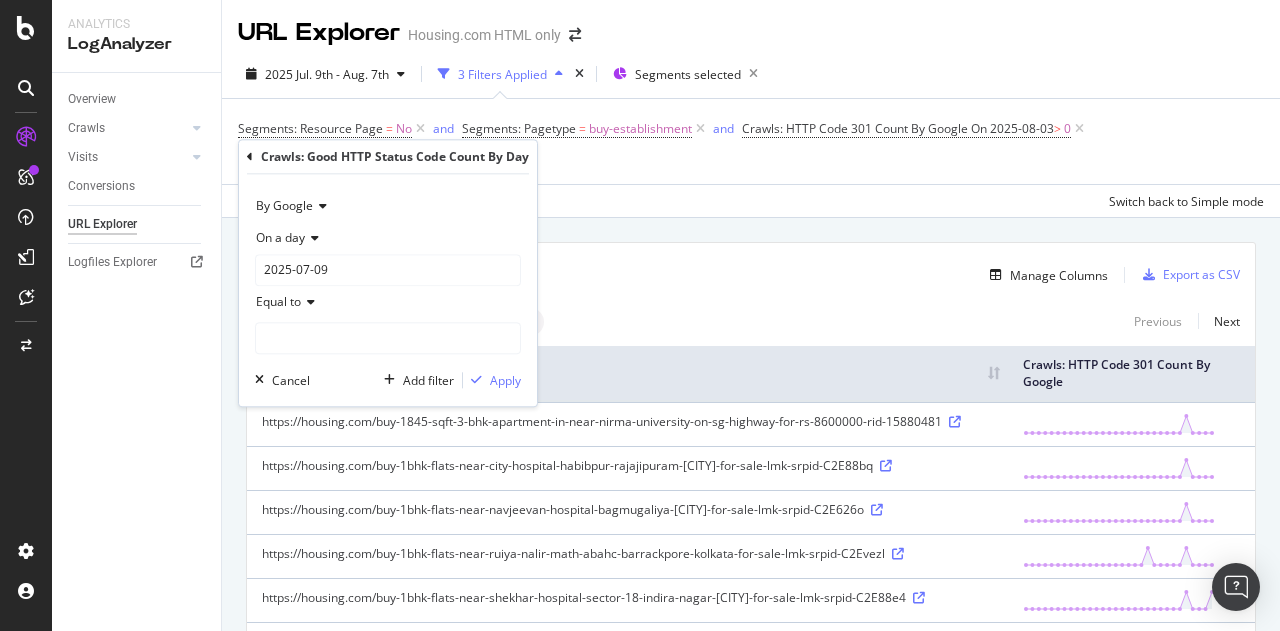 click at bounding box center [250, 157] 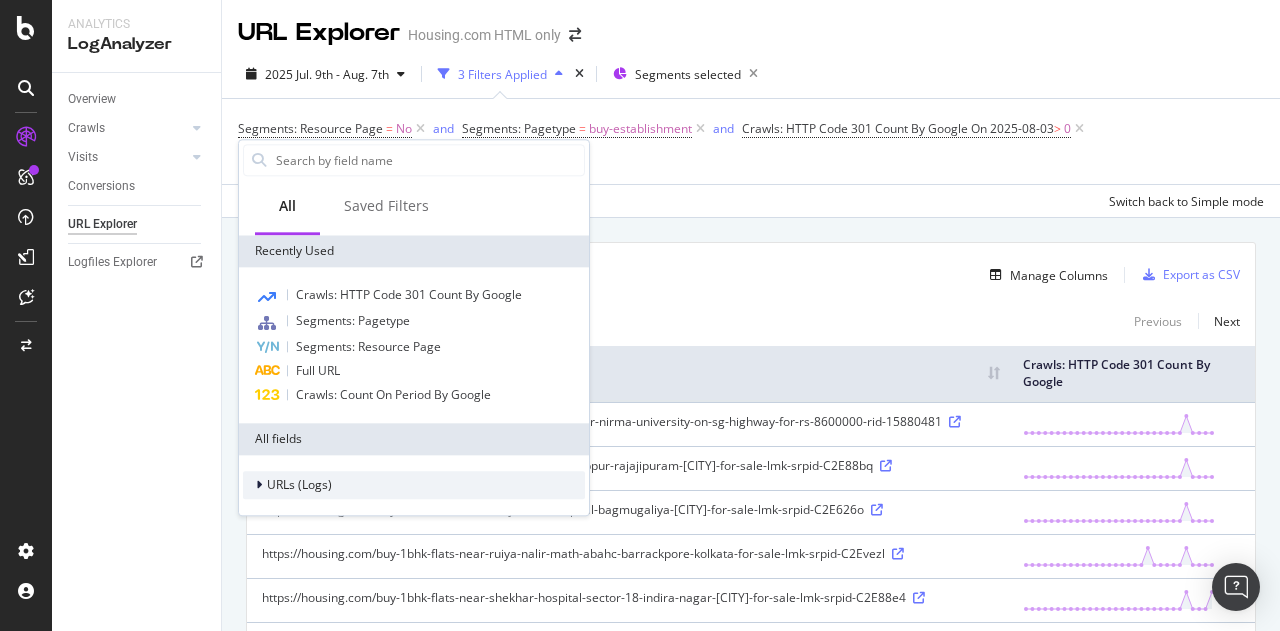 click on "URLs (Logs)" at bounding box center [299, 485] 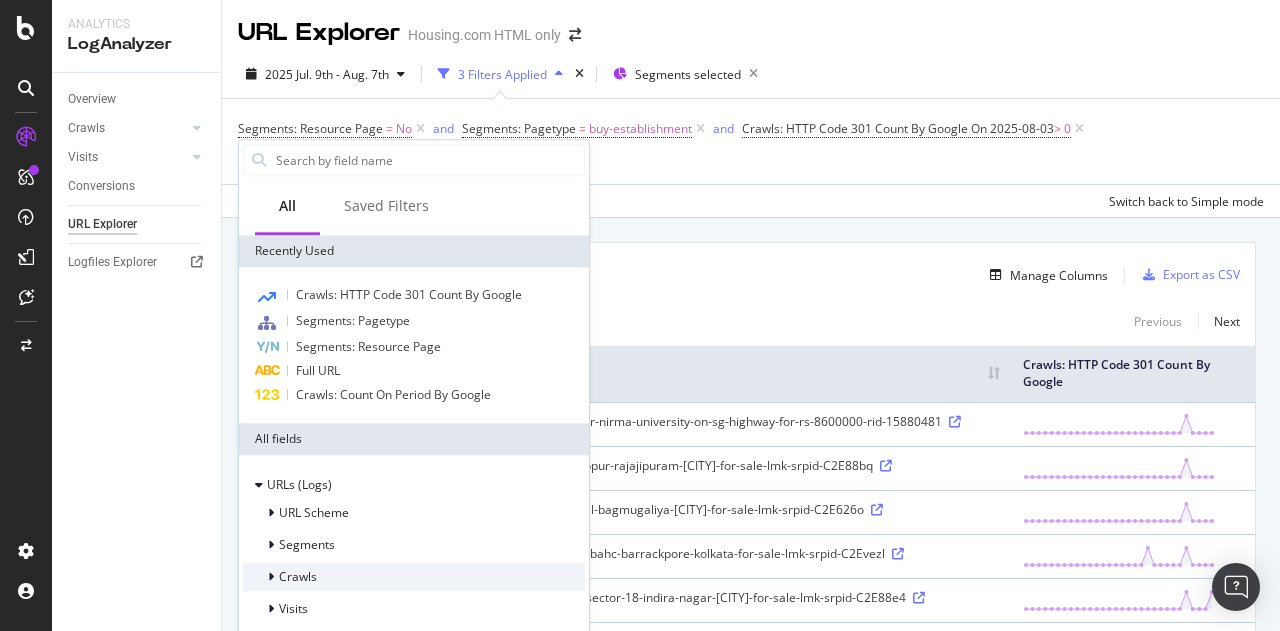 click on "Crawls" at bounding box center [298, 577] 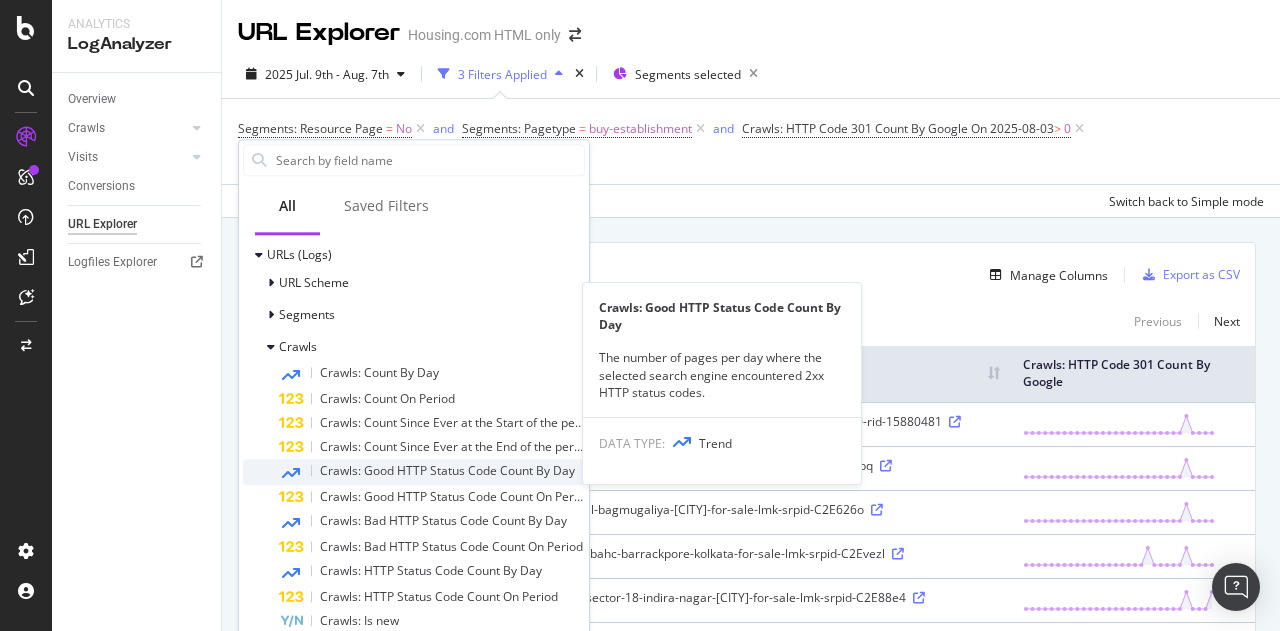 scroll, scrollTop: 232, scrollLeft: 0, axis: vertical 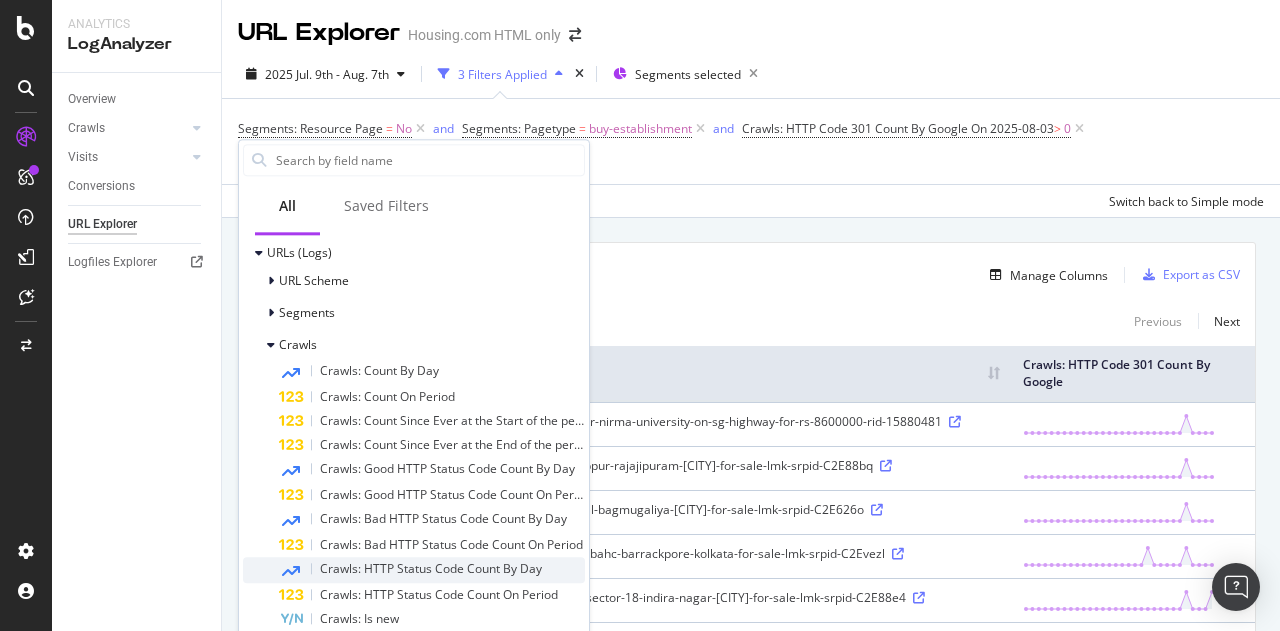 click on "Crawls: HTTP Status Code Count By Day" at bounding box center (432, 570) 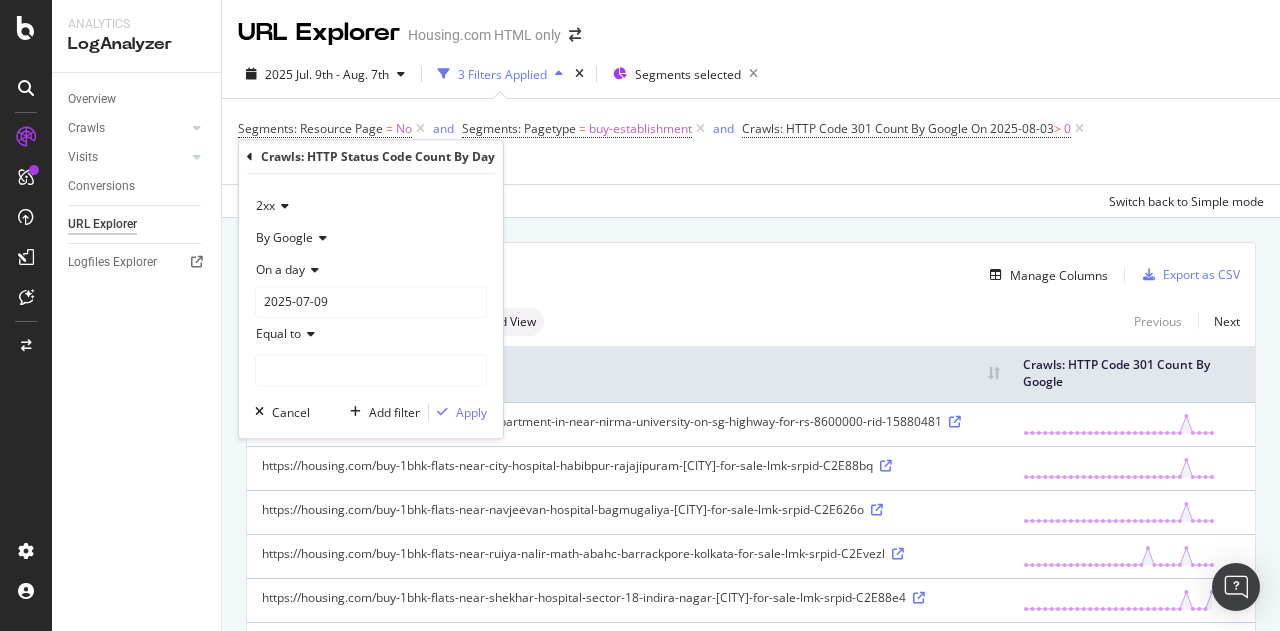 click at bounding box center (282, 206) 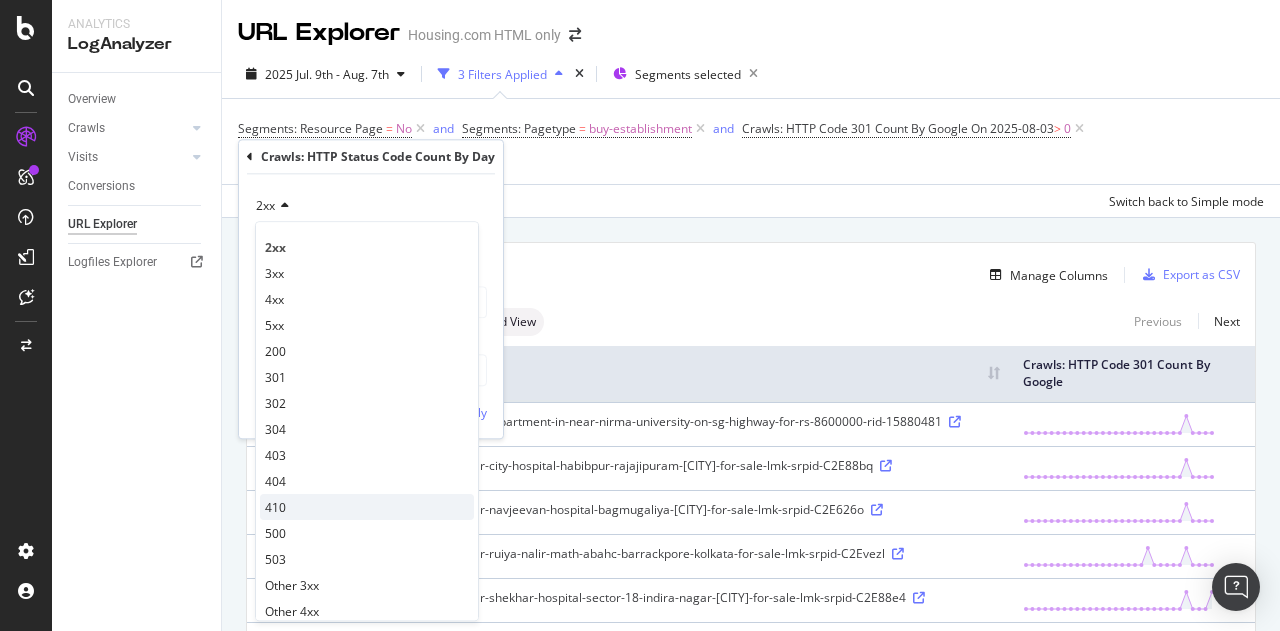 click on "410" at bounding box center [275, 507] 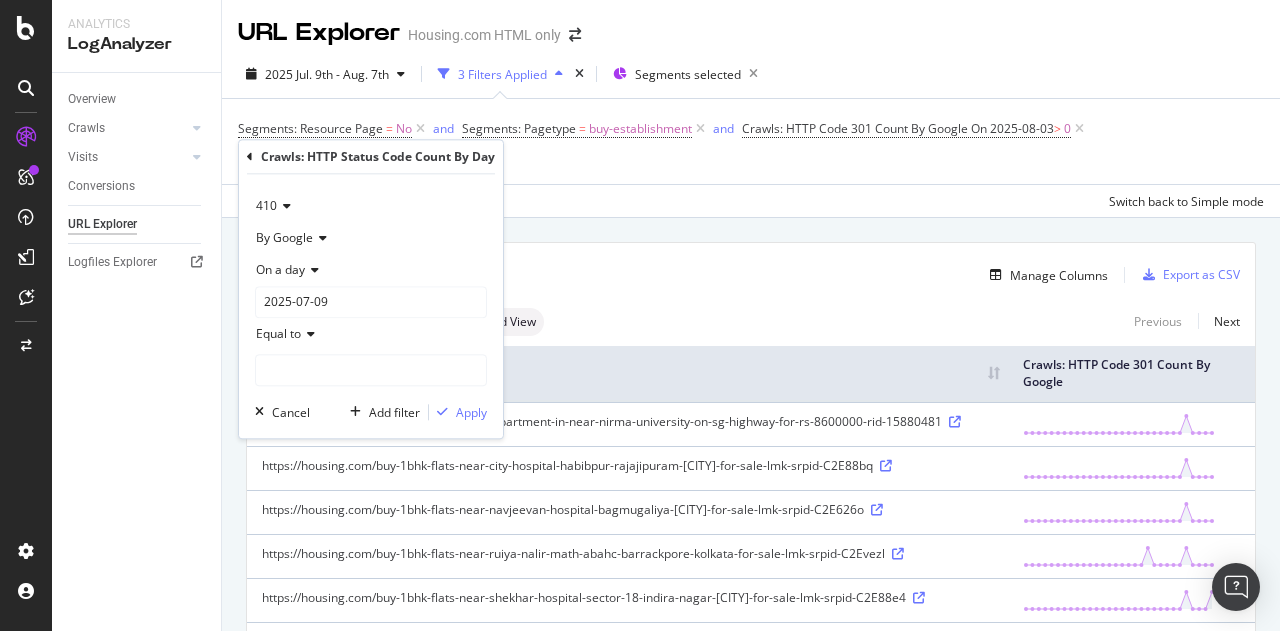 click on "On a day" at bounding box center [280, 269] 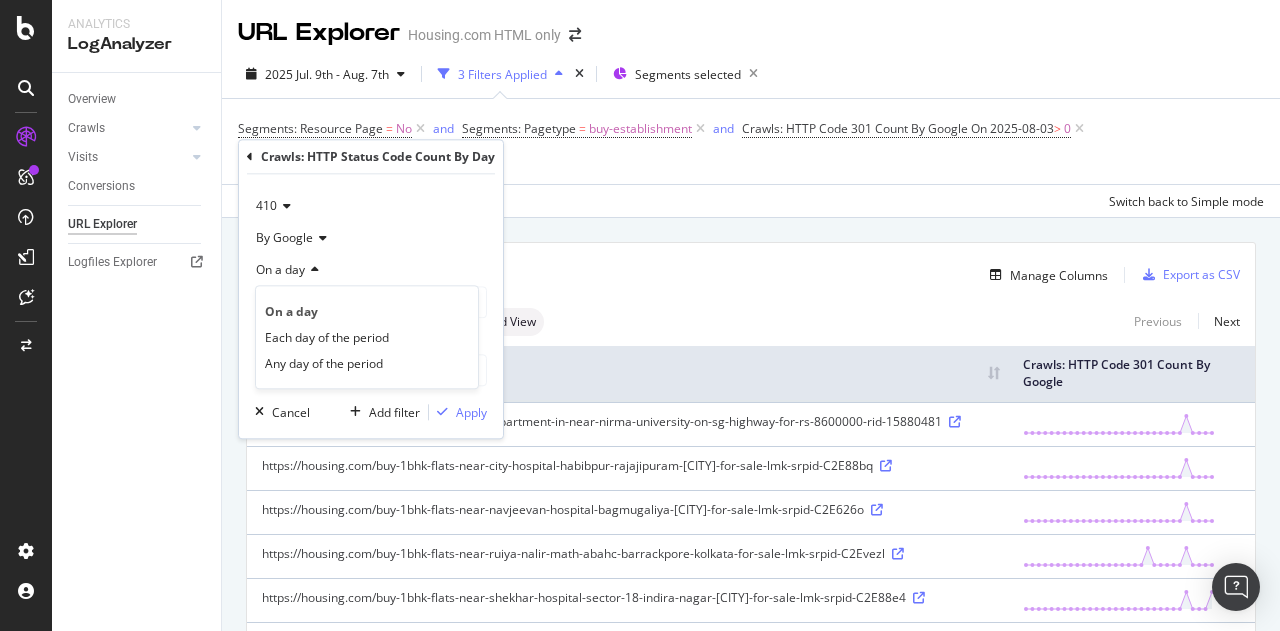 click on "On a day" at bounding box center (371, 270) 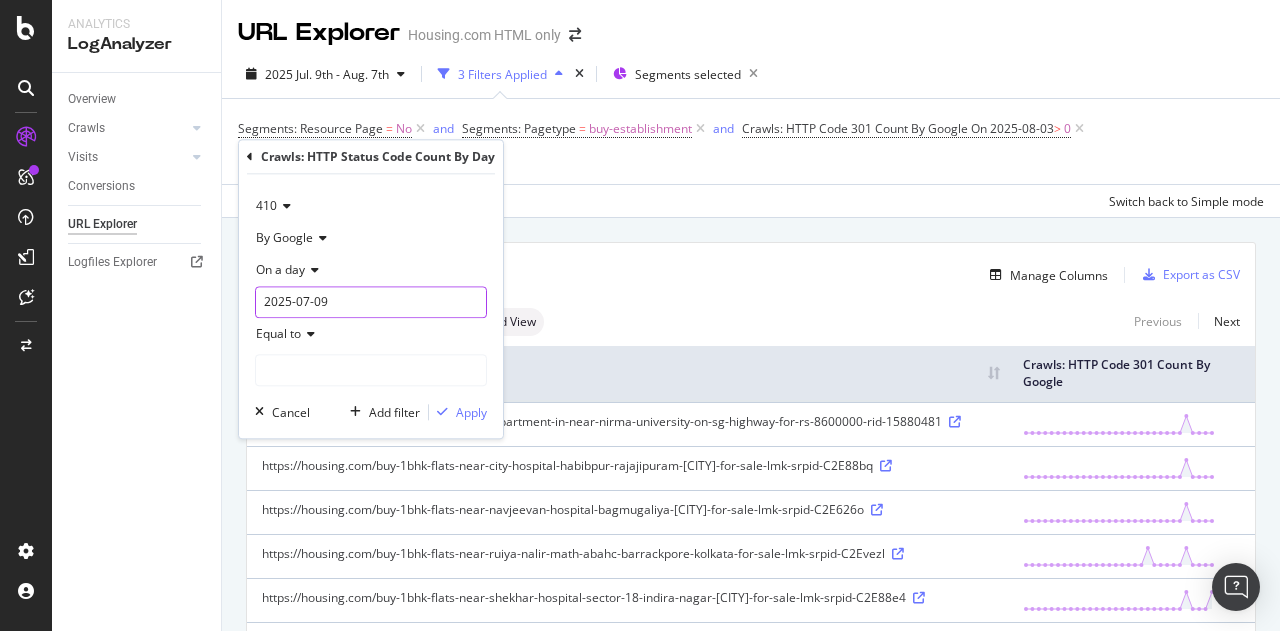 click on "2025-07-09" at bounding box center (371, 302) 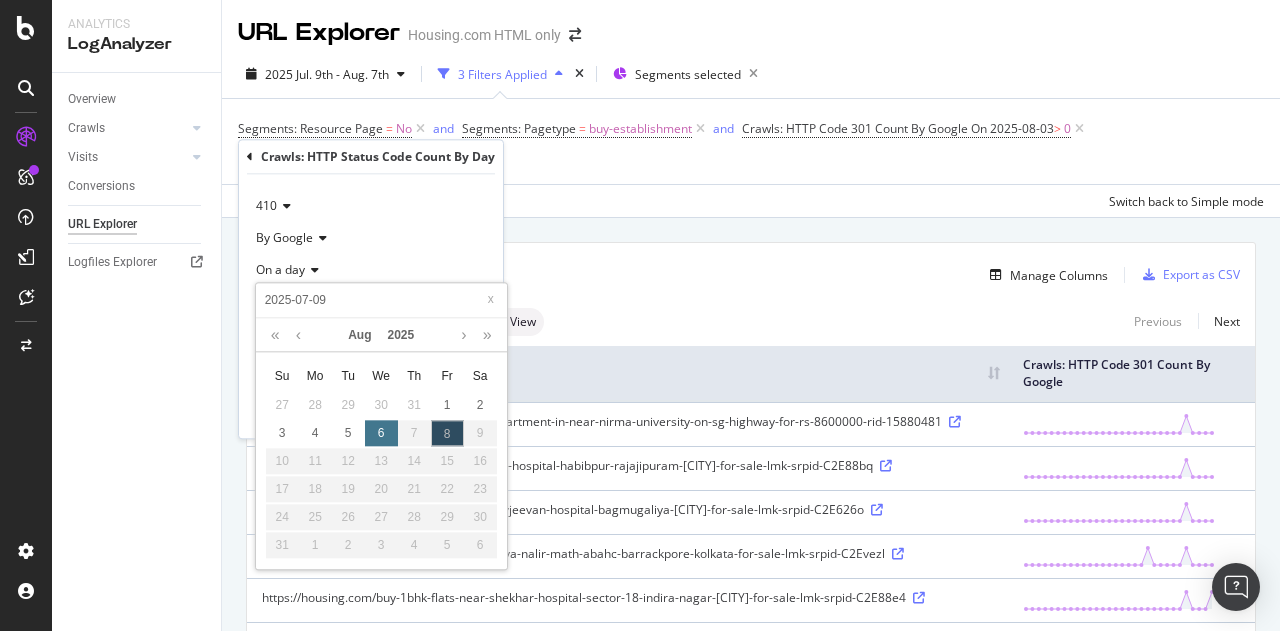 click on "6" at bounding box center [381, 434] 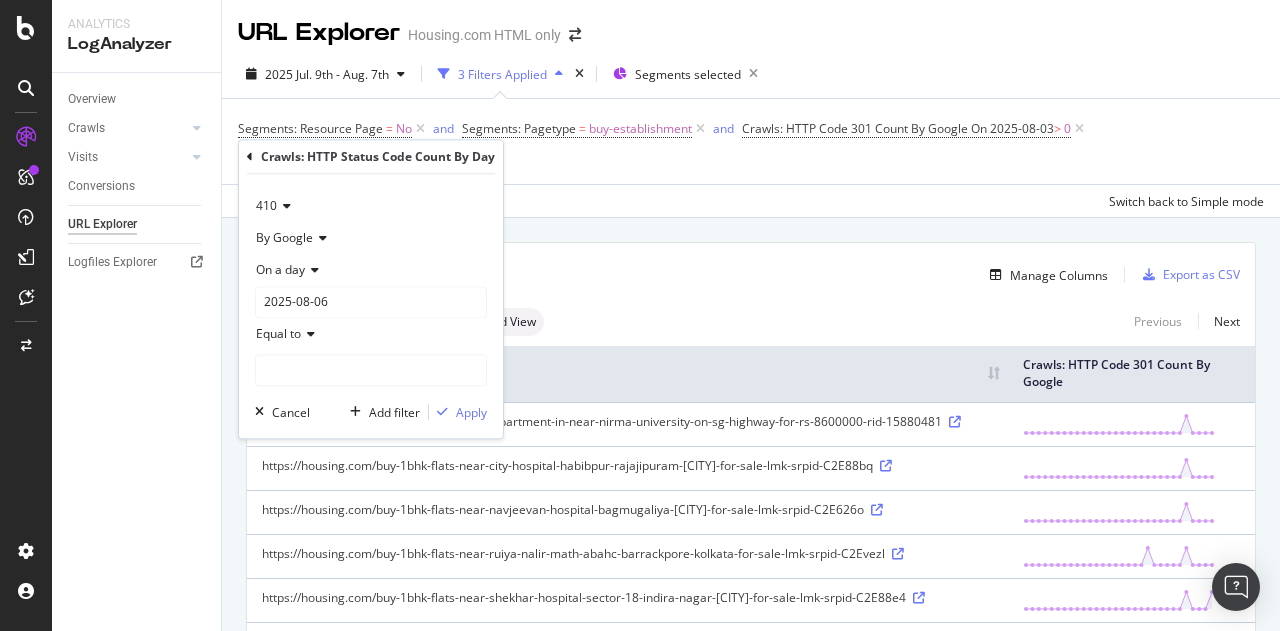 click on "Equal to" at bounding box center (278, 333) 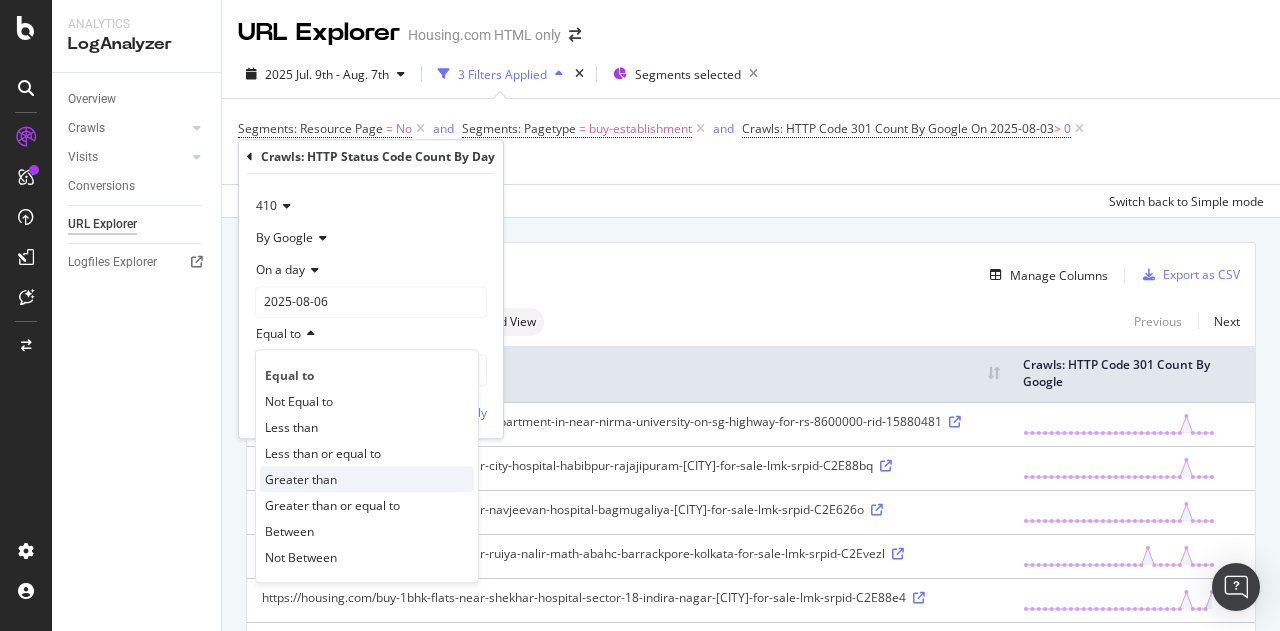 click on "Greater than" at bounding box center (301, 479) 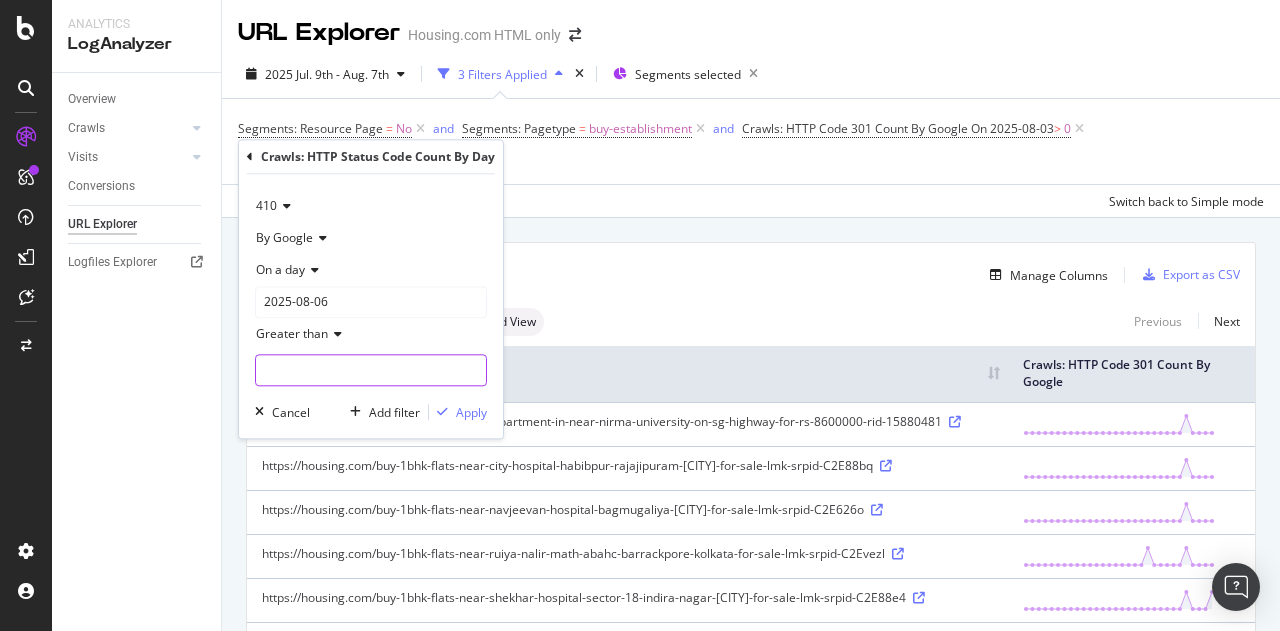 click at bounding box center [371, 370] 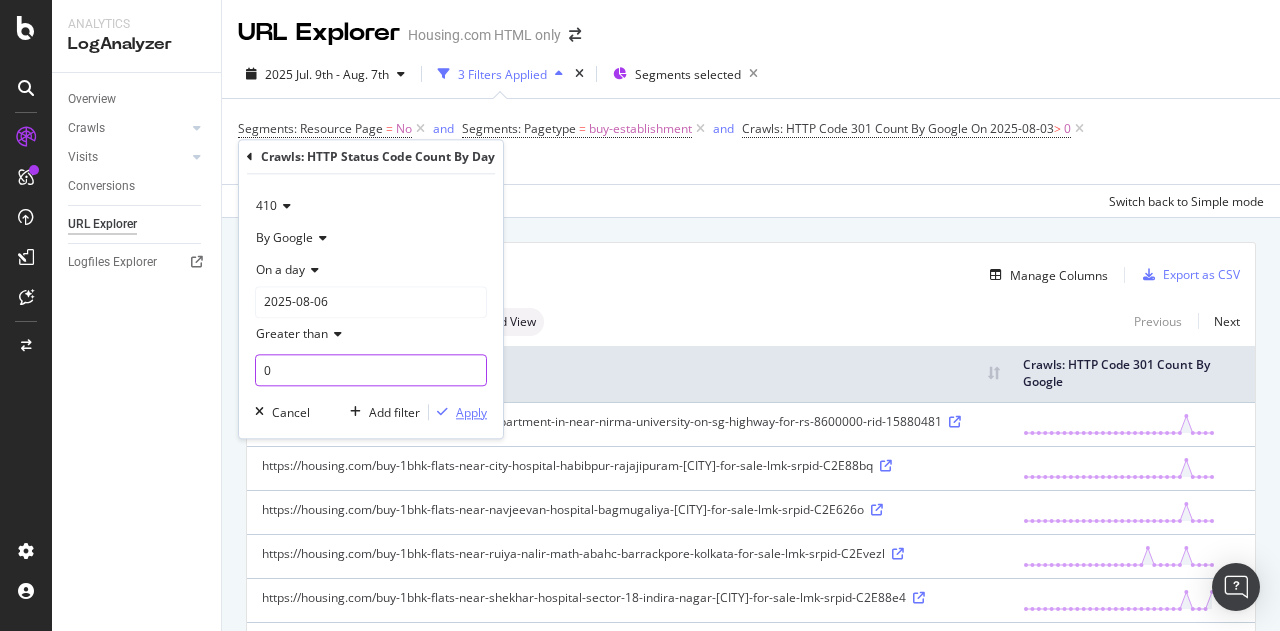 type on "0" 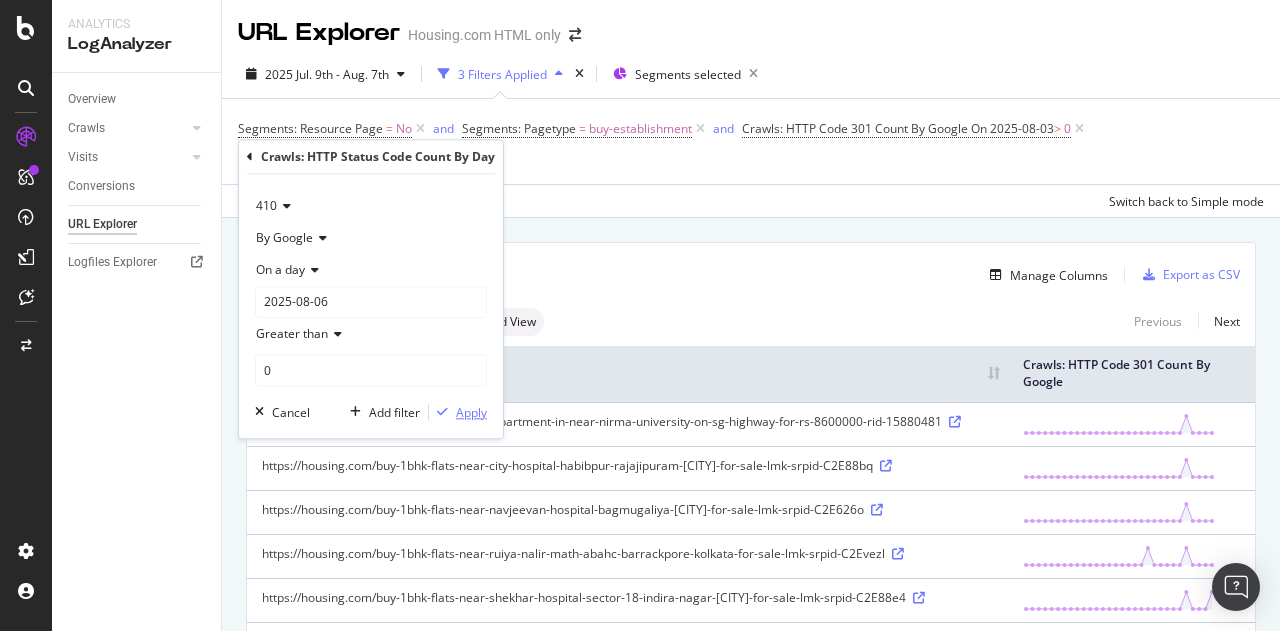 click on "Apply" at bounding box center (471, 412) 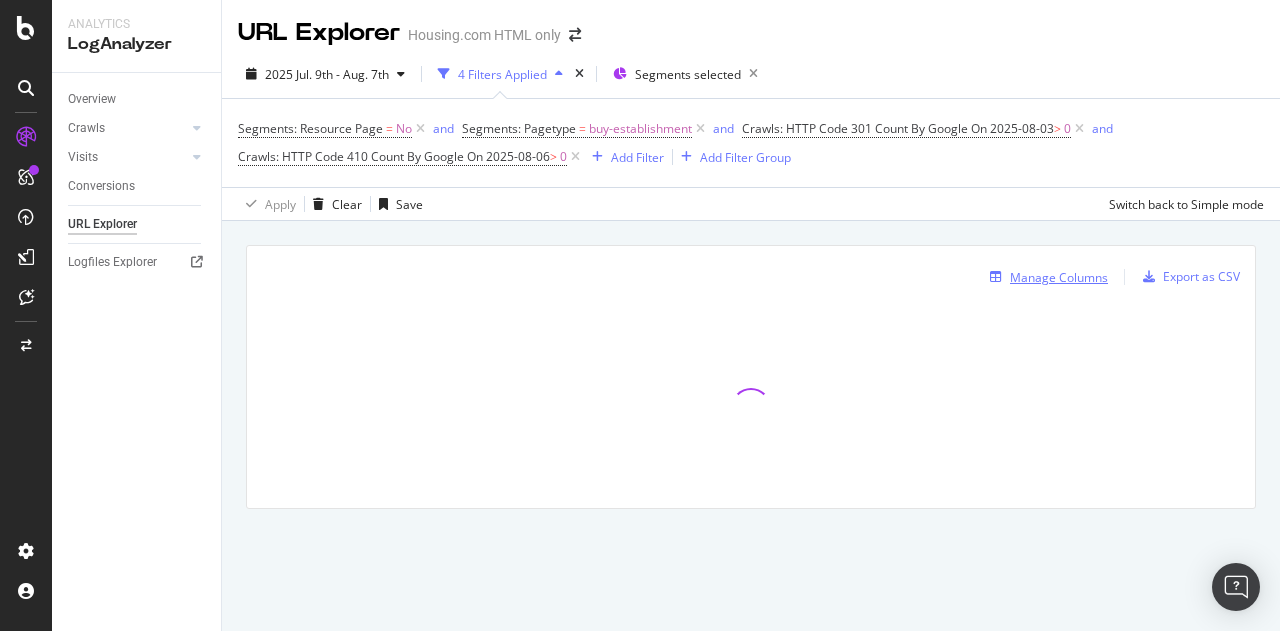 click on "Manage Columns" at bounding box center (1059, 277) 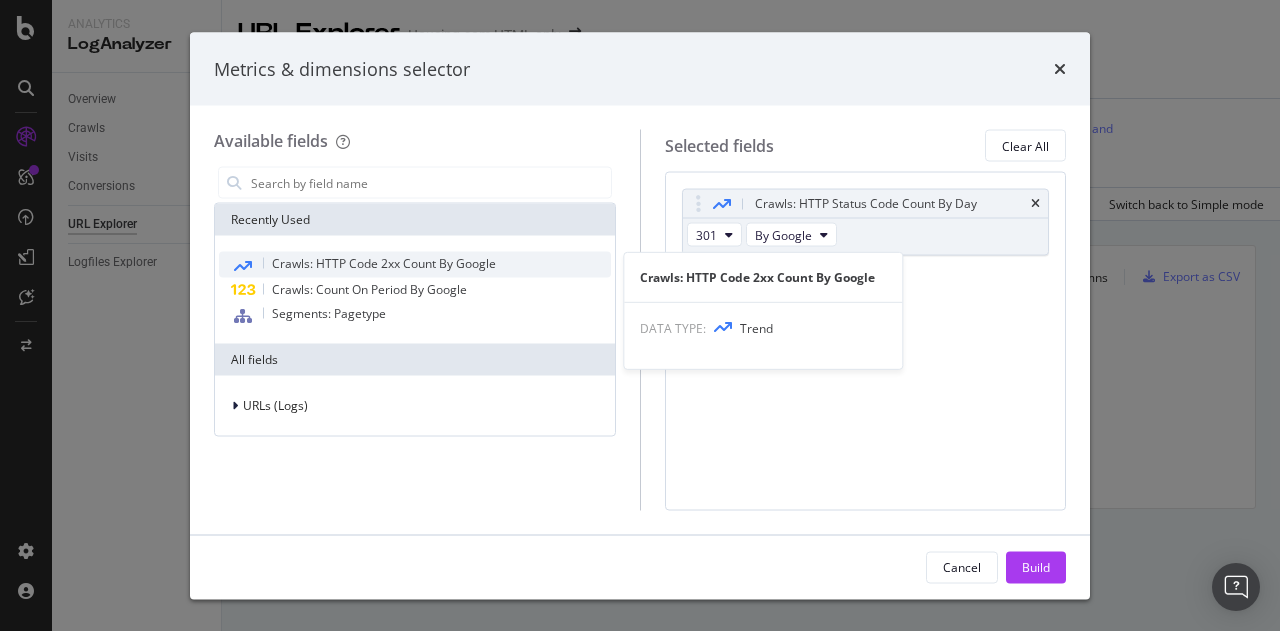 click on "Crawls: HTTP Code 2xx Count By Google" at bounding box center [384, 263] 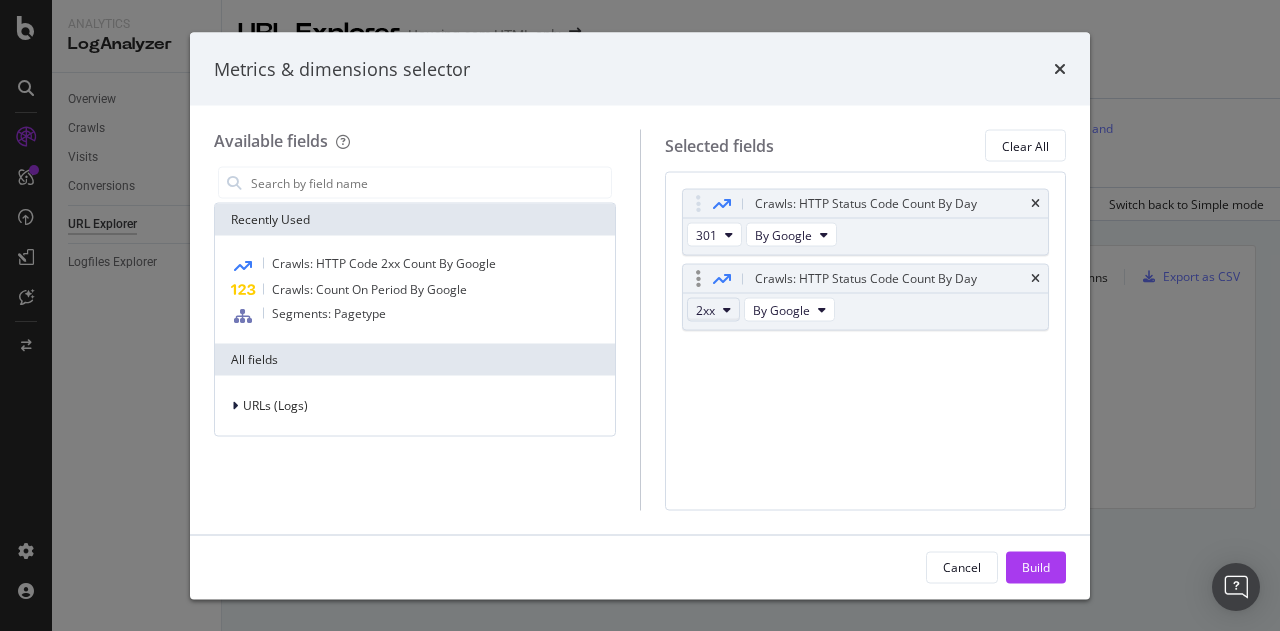 click on "2xx" at bounding box center [705, 309] 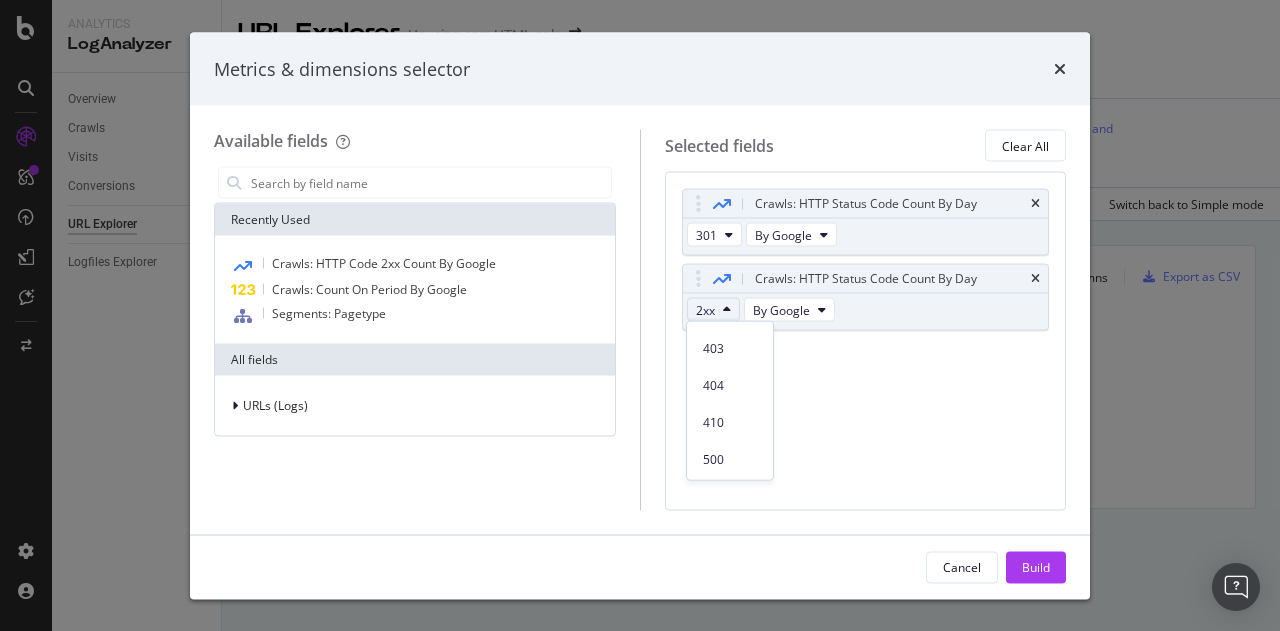 scroll, scrollTop: 324, scrollLeft: 0, axis: vertical 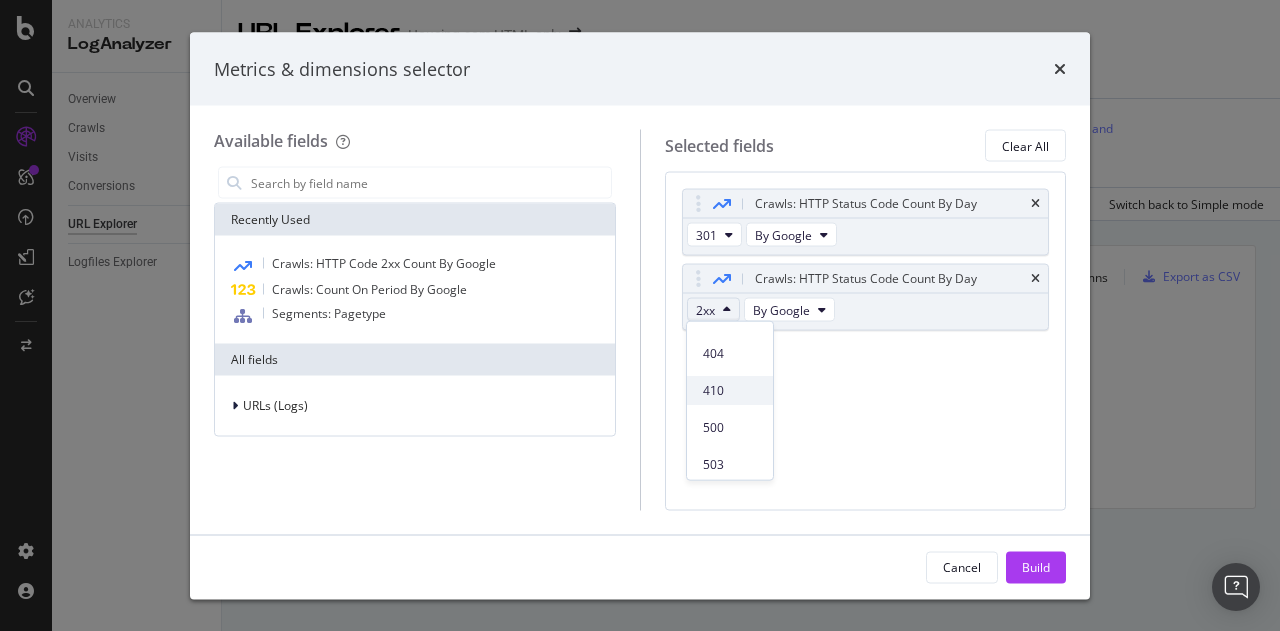 click on "410" at bounding box center [730, 390] 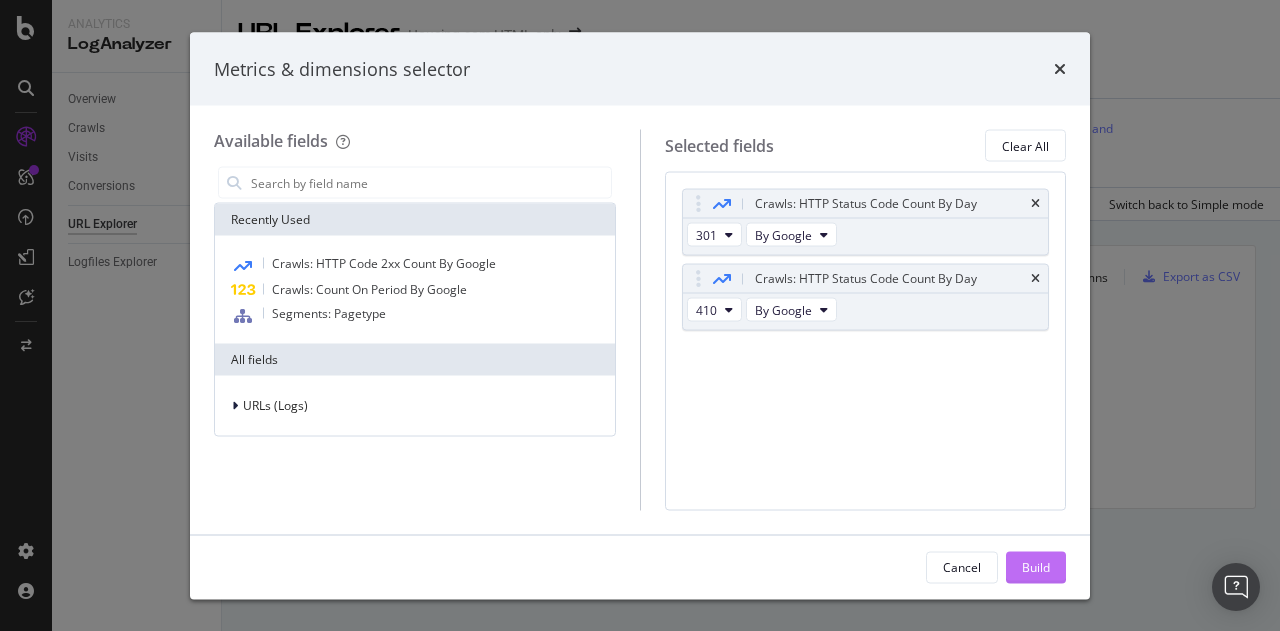 click on "Build" at bounding box center (1036, 567) 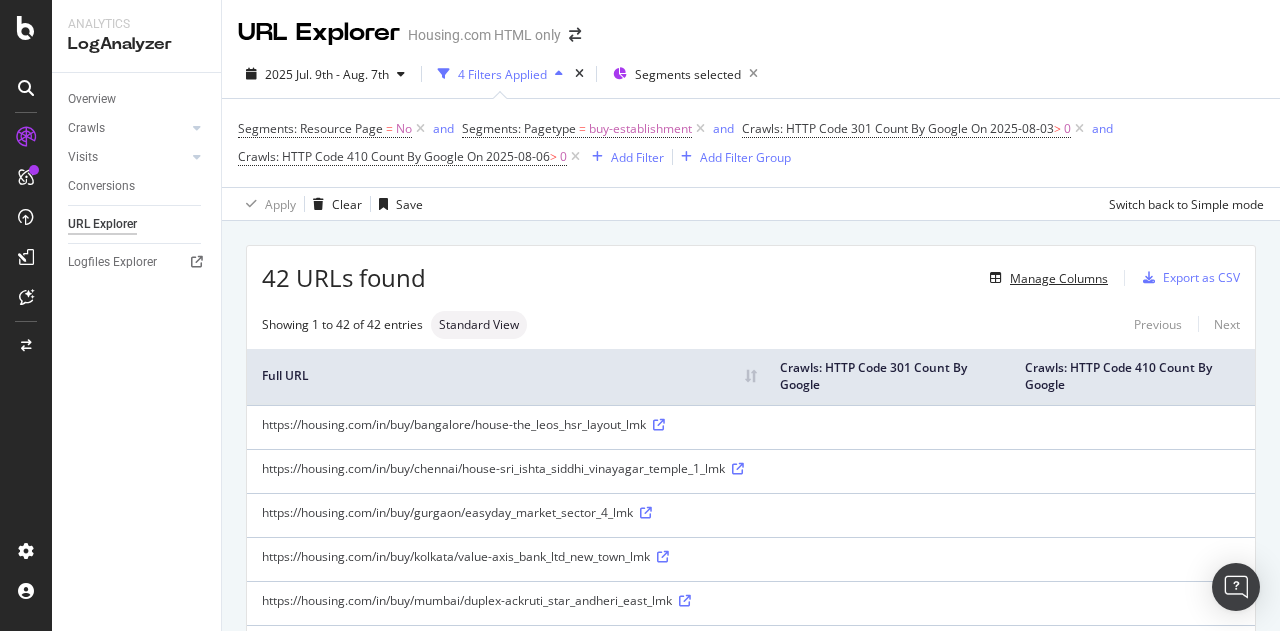 type 